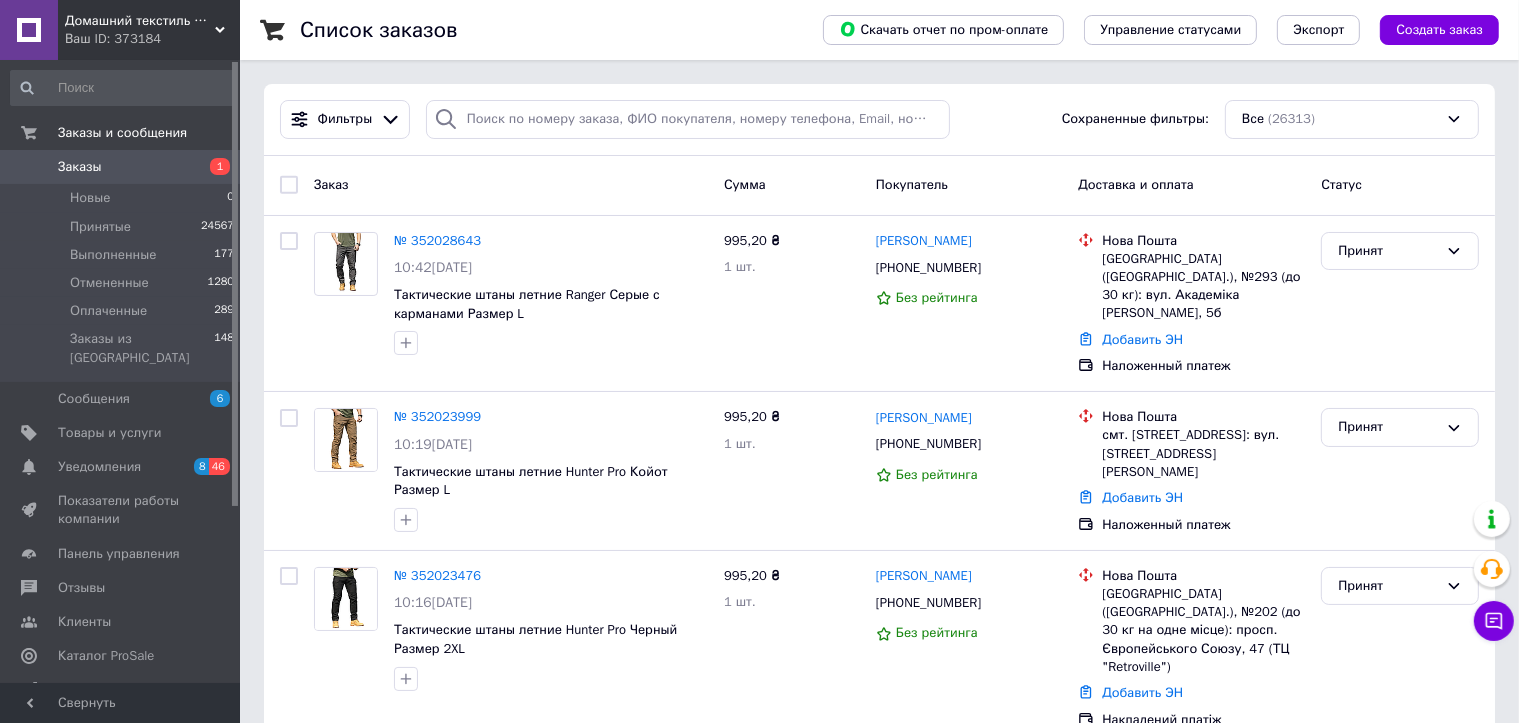 scroll, scrollTop: 0, scrollLeft: 0, axis: both 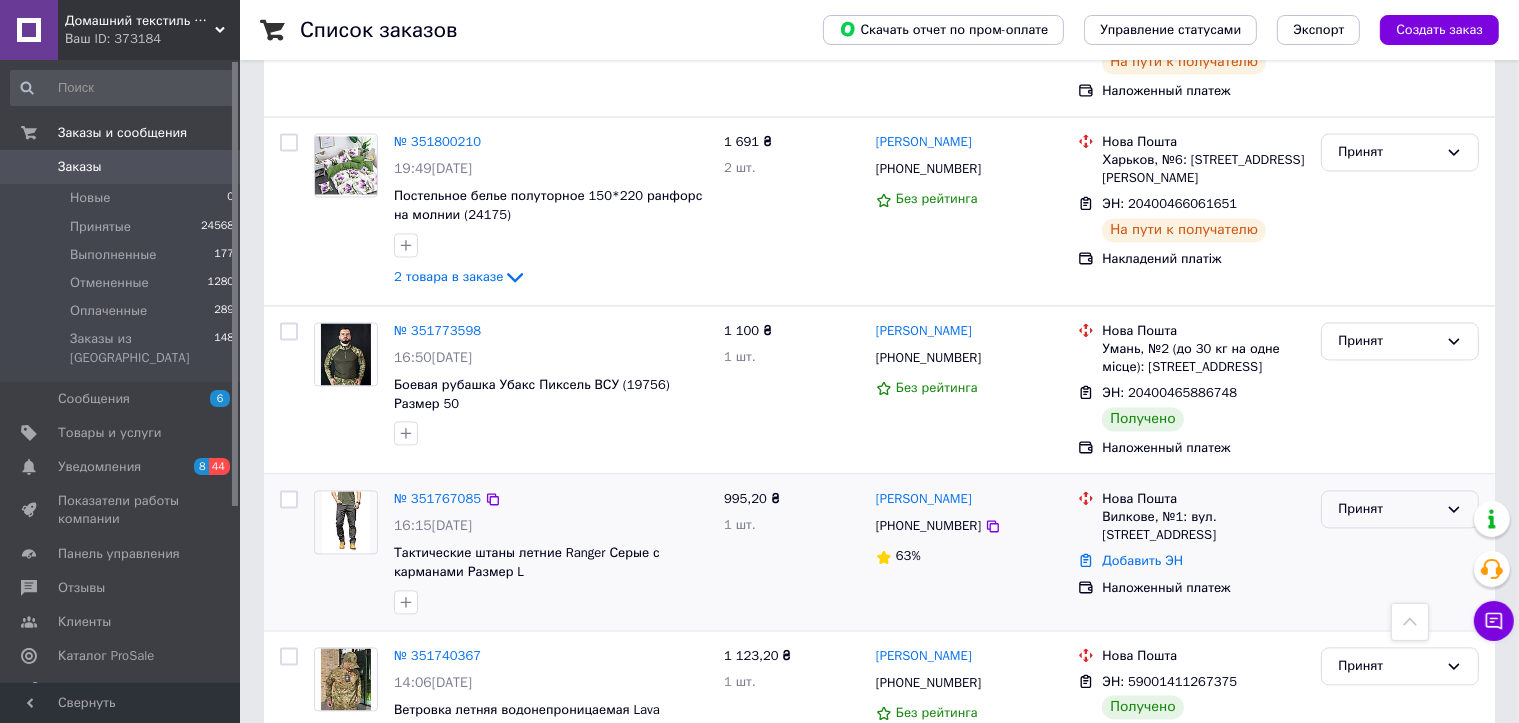 drag, startPoint x: 1336, startPoint y: 390, endPoint x: 1340, endPoint y: 378, distance: 12.649111 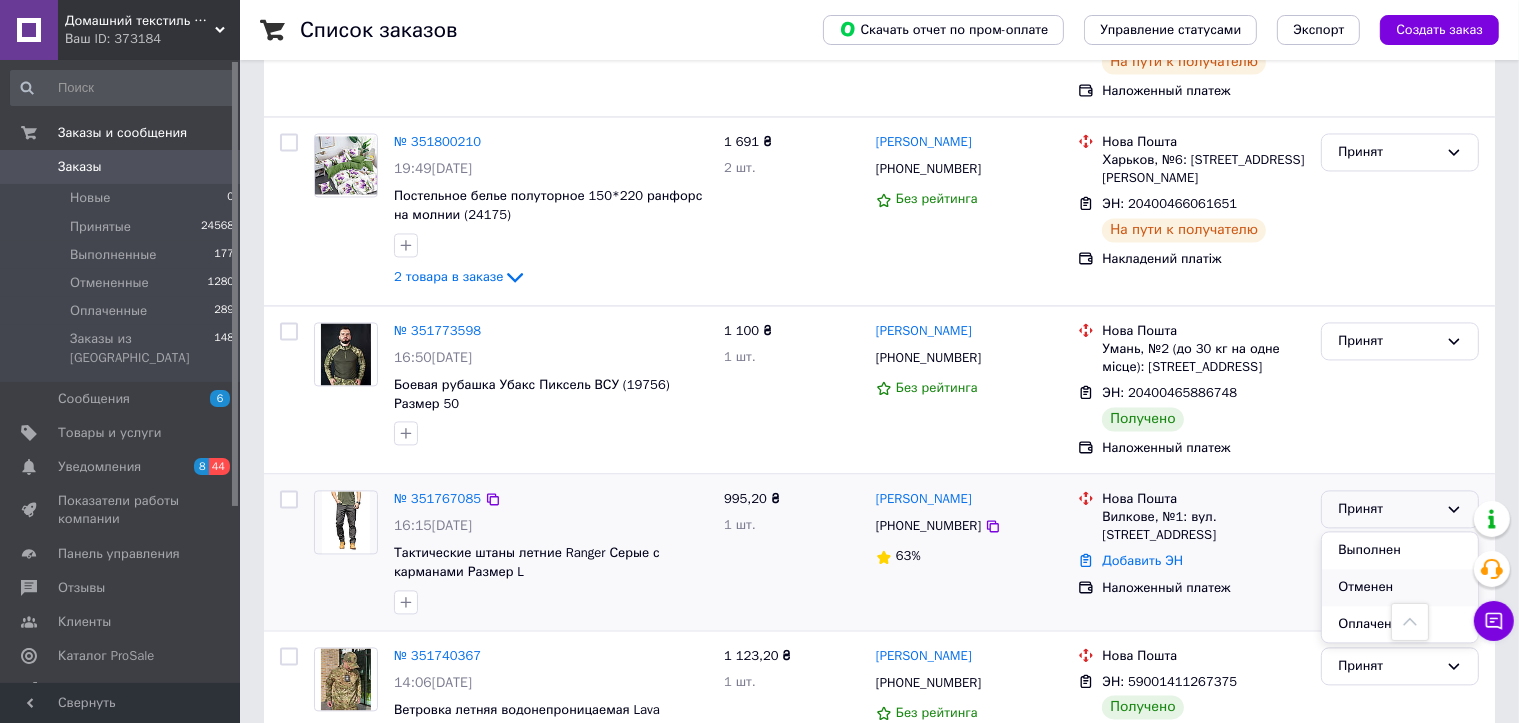 click on "Отменен" at bounding box center (1400, 587) 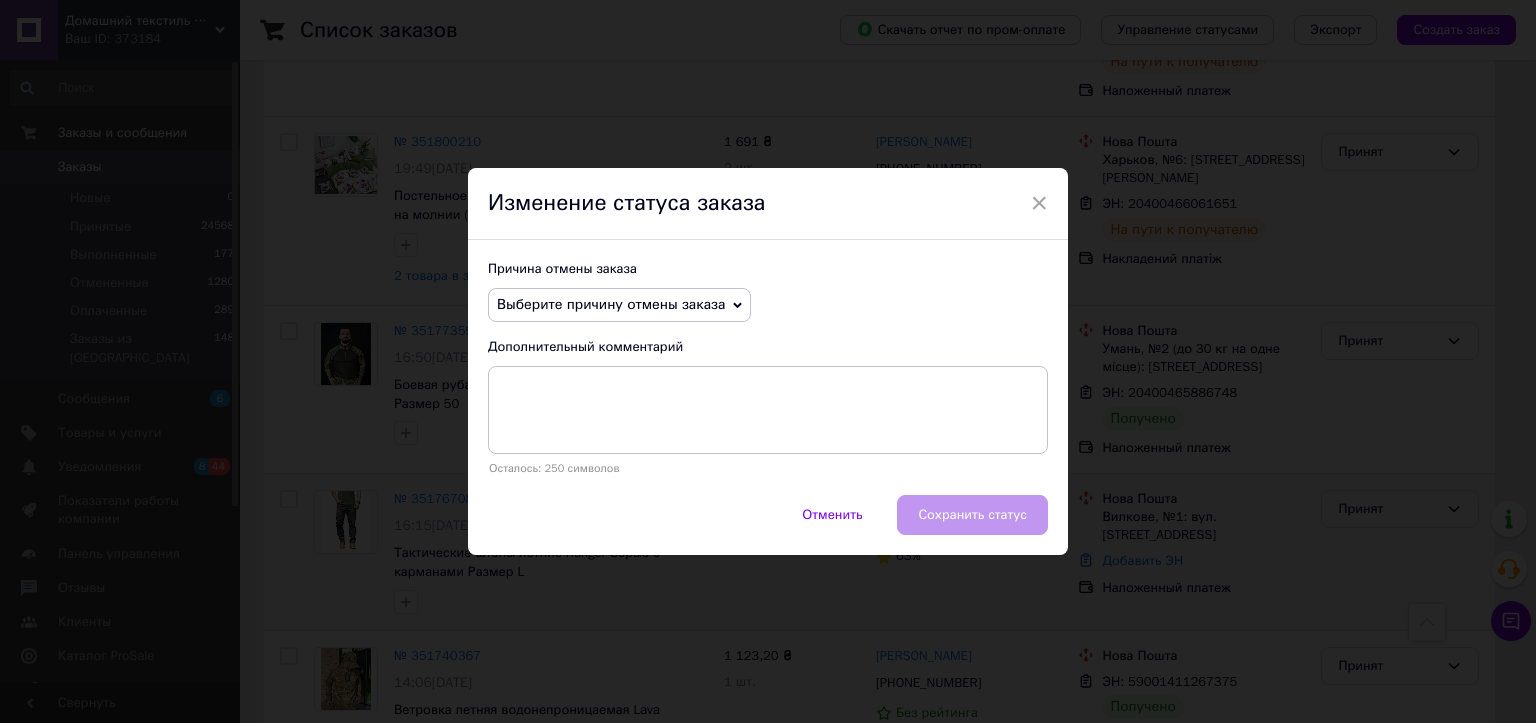 click on "Выберите причину отмены заказа" at bounding box center [611, 304] 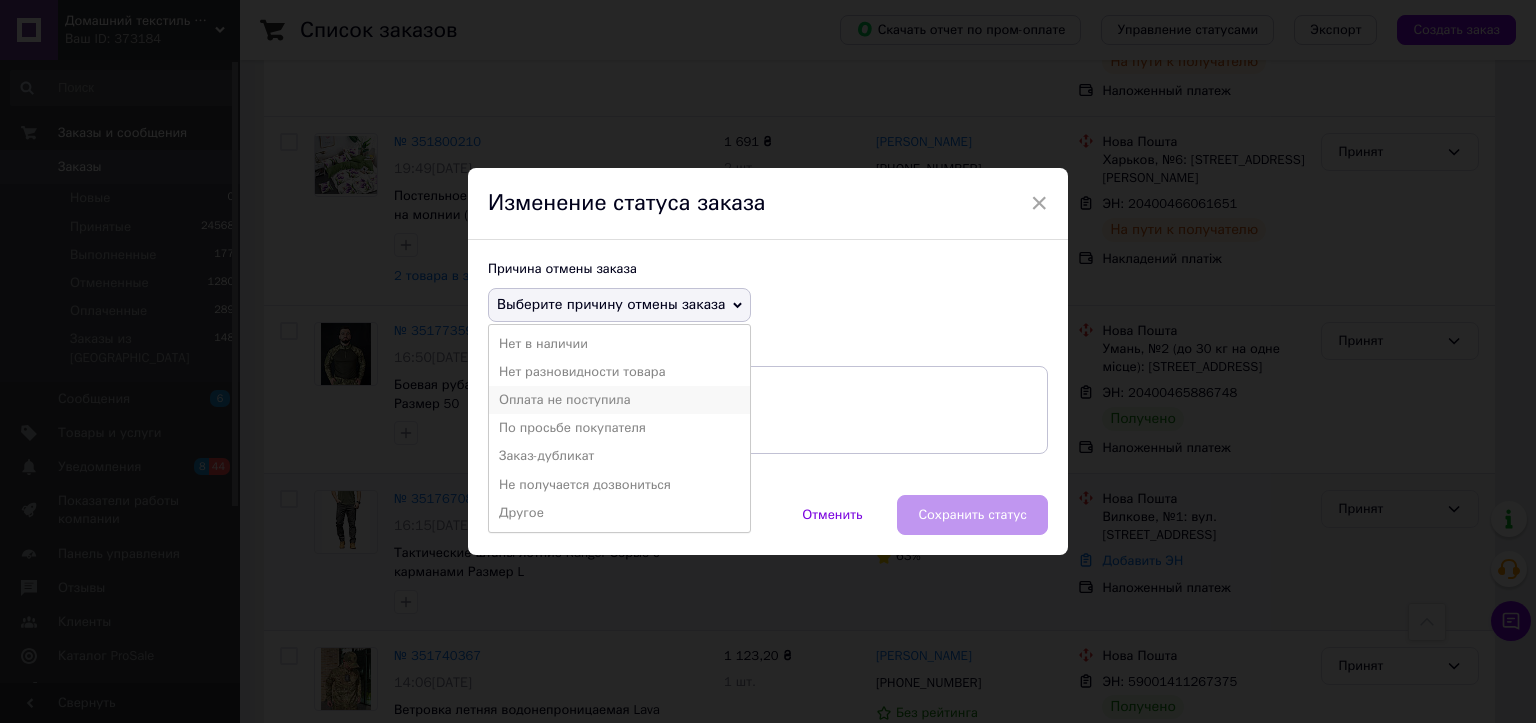 click on "Оплата не поступила" at bounding box center [619, 400] 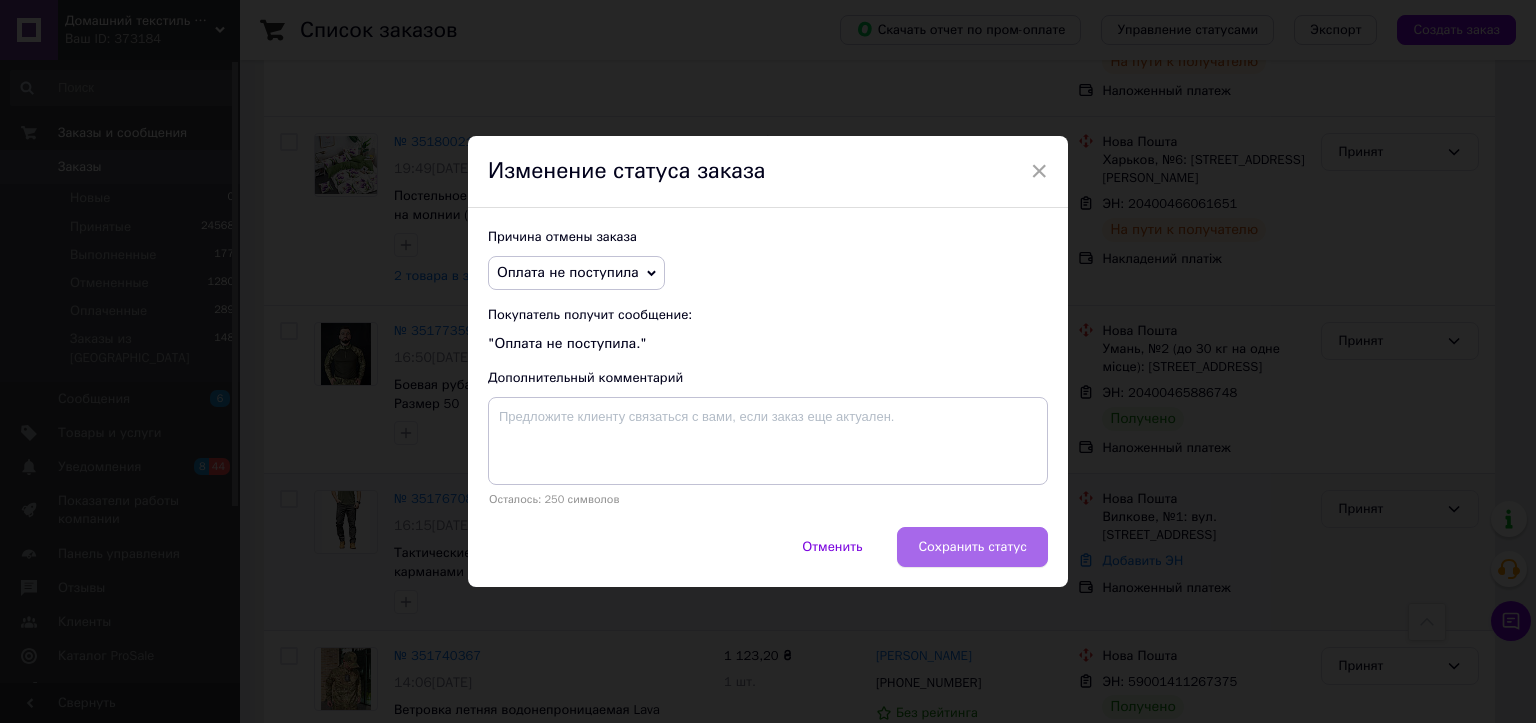 click on "Сохранить статус" at bounding box center (972, 547) 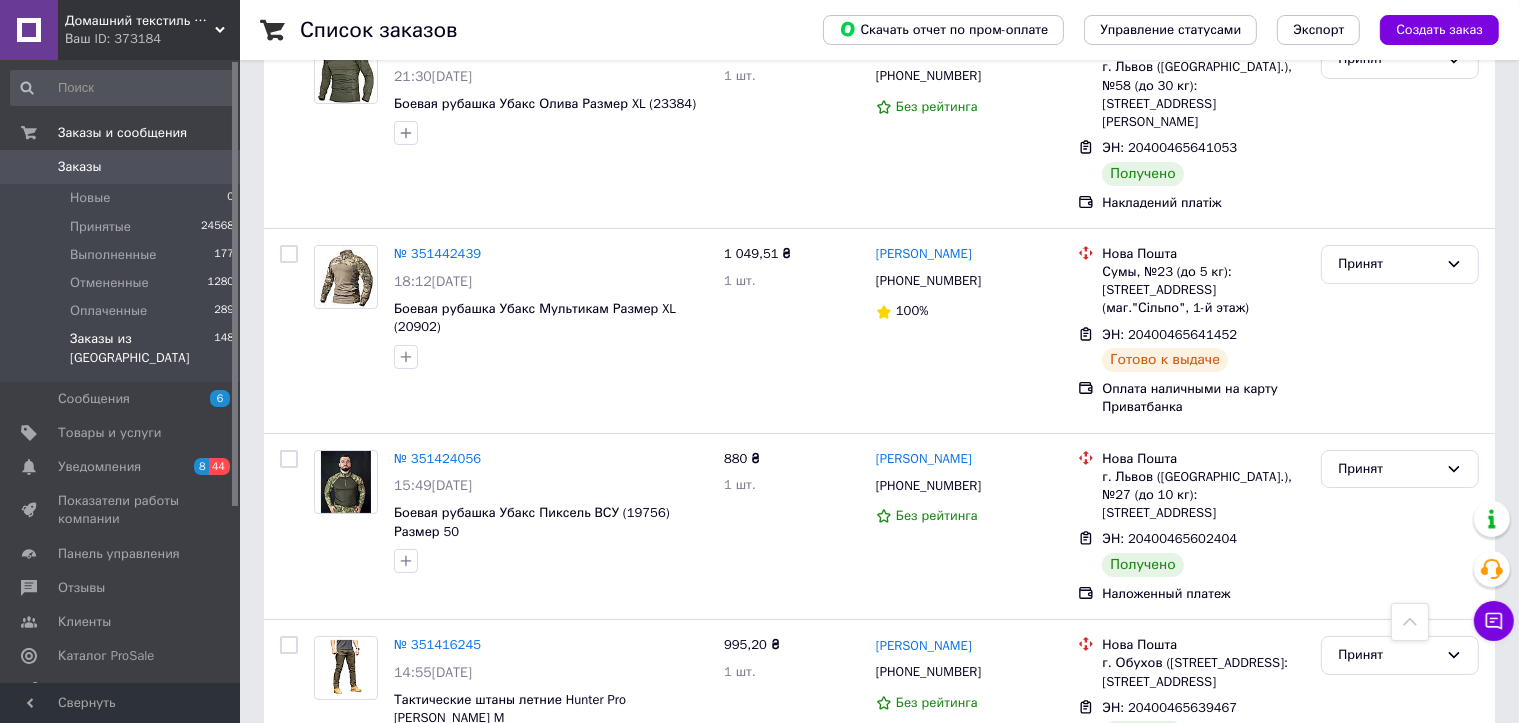 scroll, scrollTop: 7400, scrollLeft: 0, axis: vertical 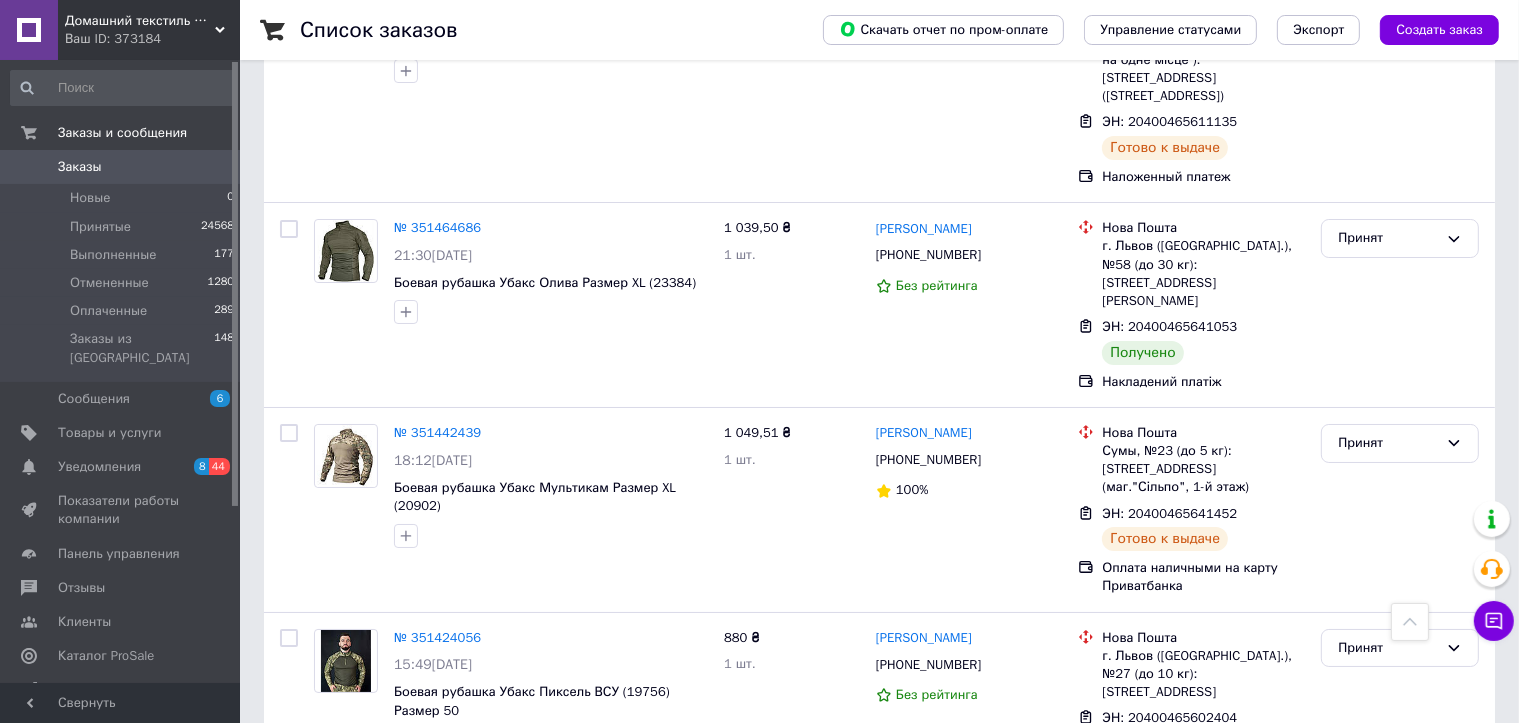 click on "Заказы" at bounding box center [80, 167] 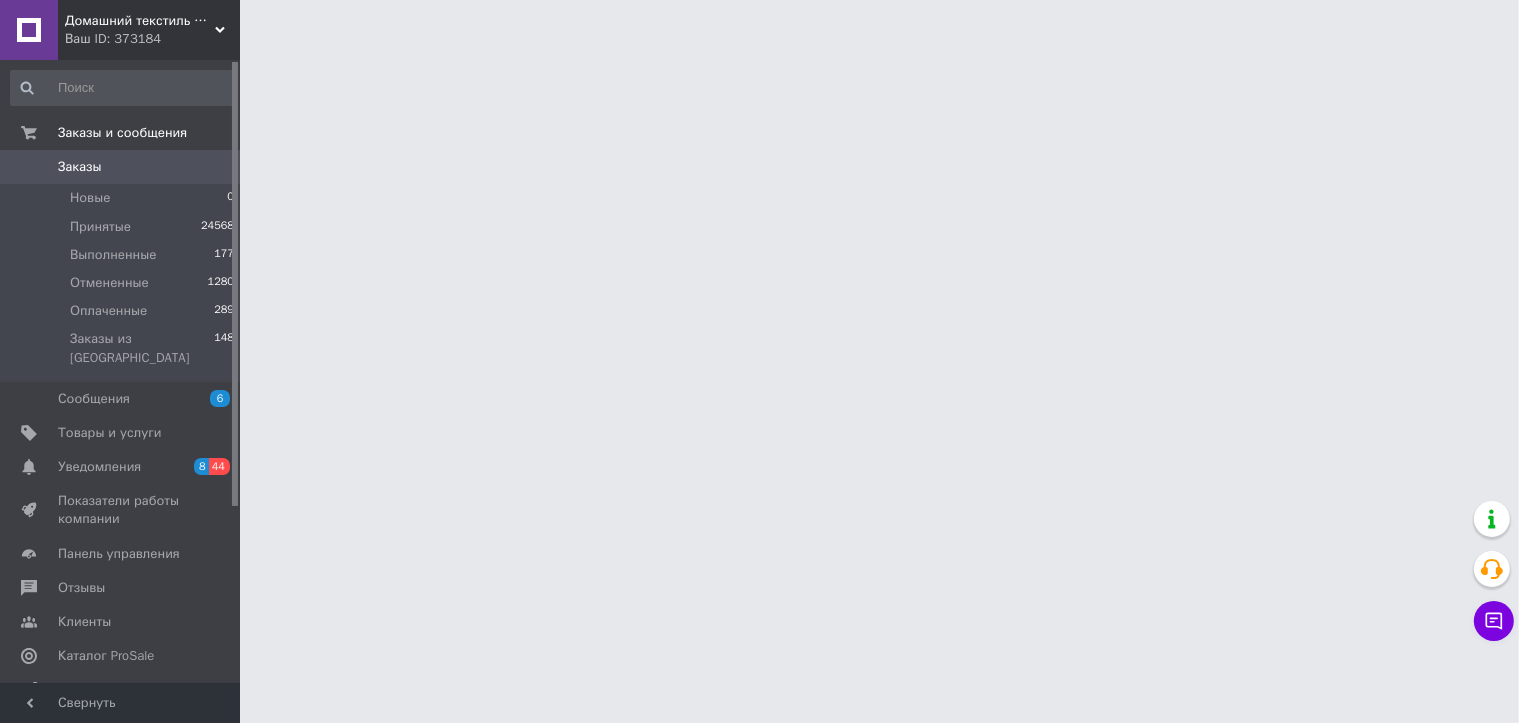 scroll, scrollTop: 0, scrollLeft: 0, axis: both 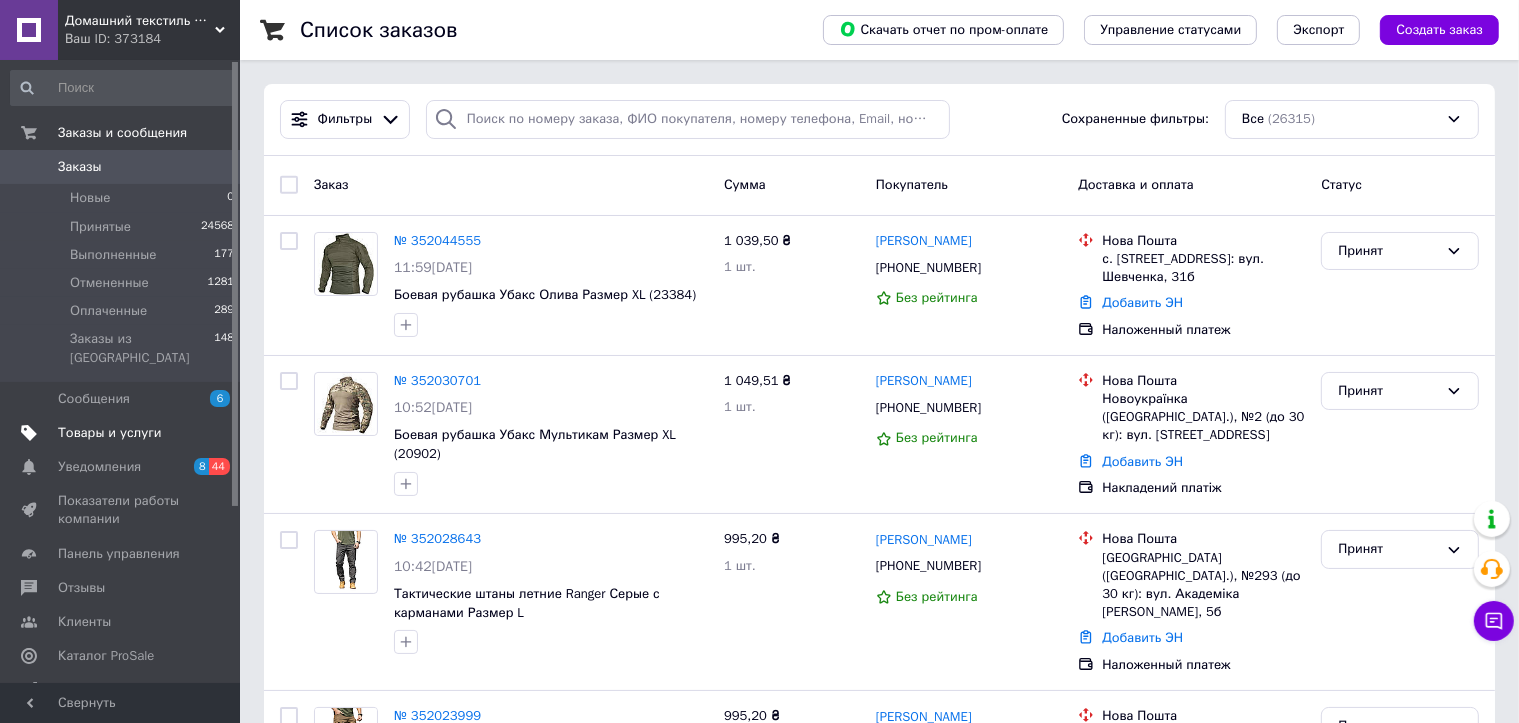 click on "Товары и услуги" at bounding box center [110, 433] 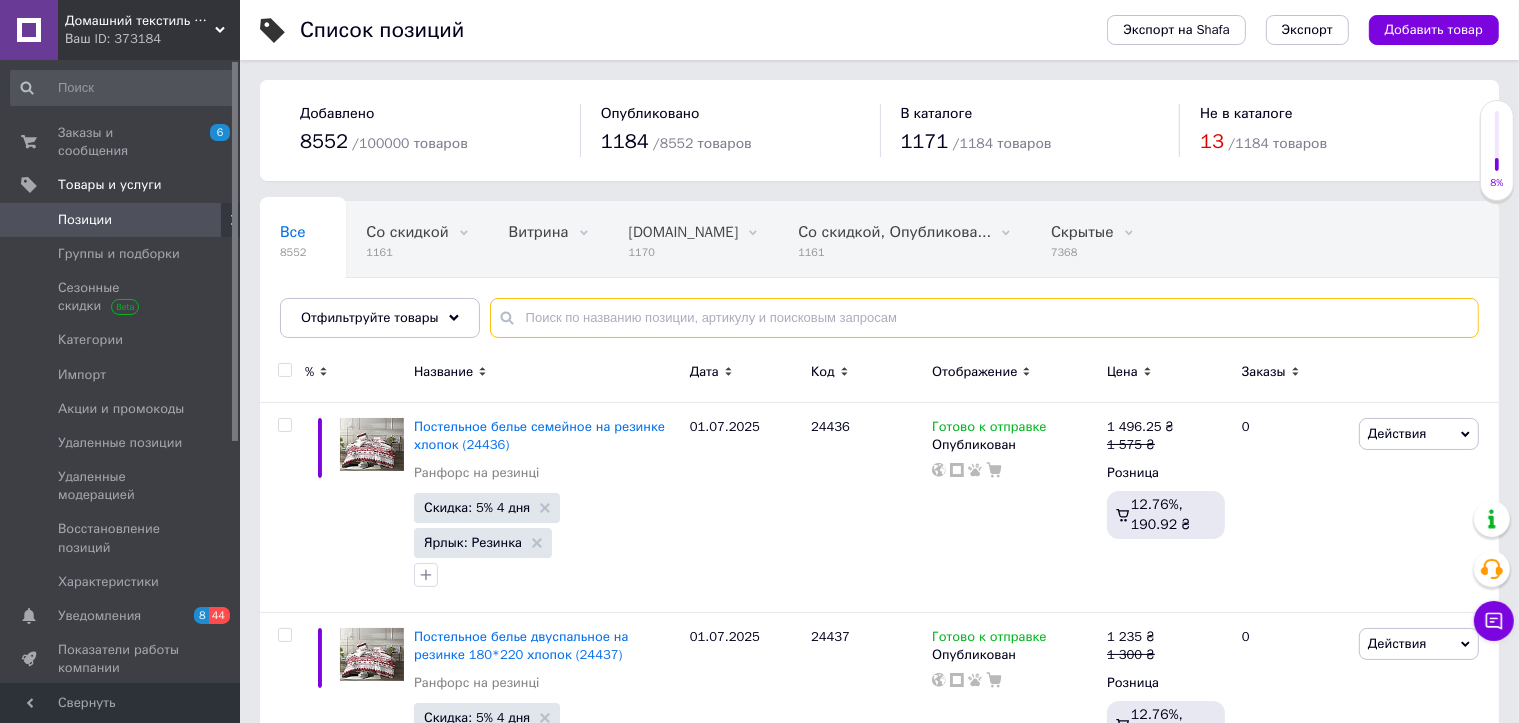 click at bounding box center [984, 318] 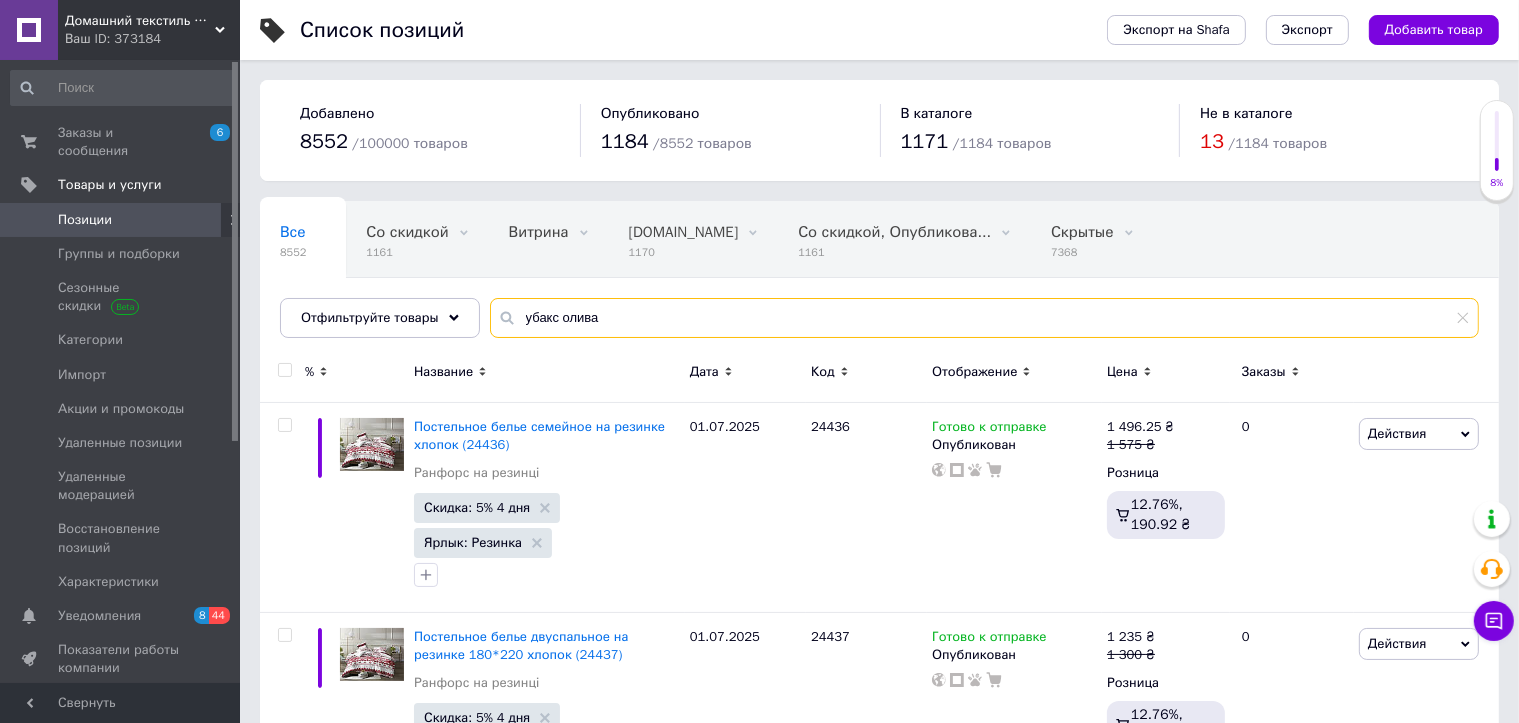 type on "убакс олива" 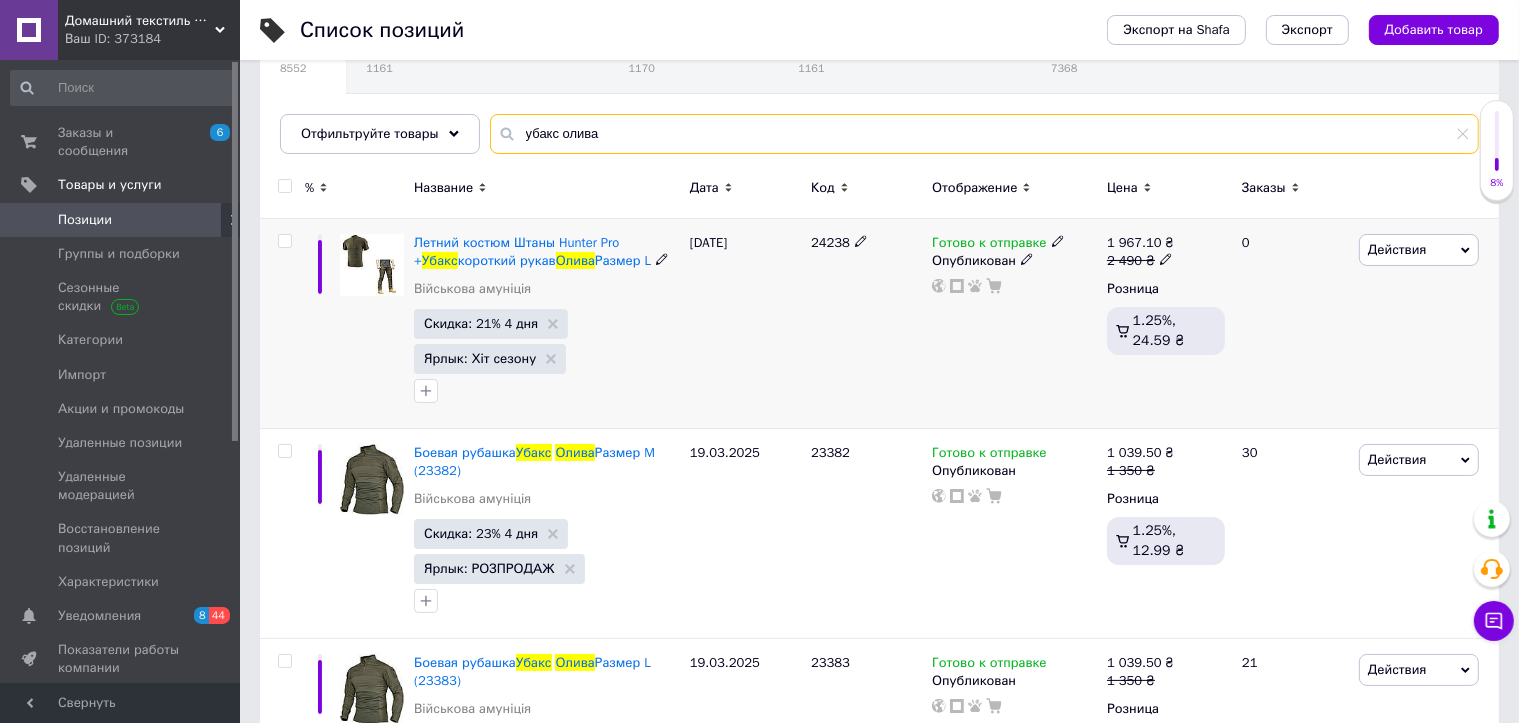 scroll, scrollTop: 300, scrollLeft: 0, axis: vertical 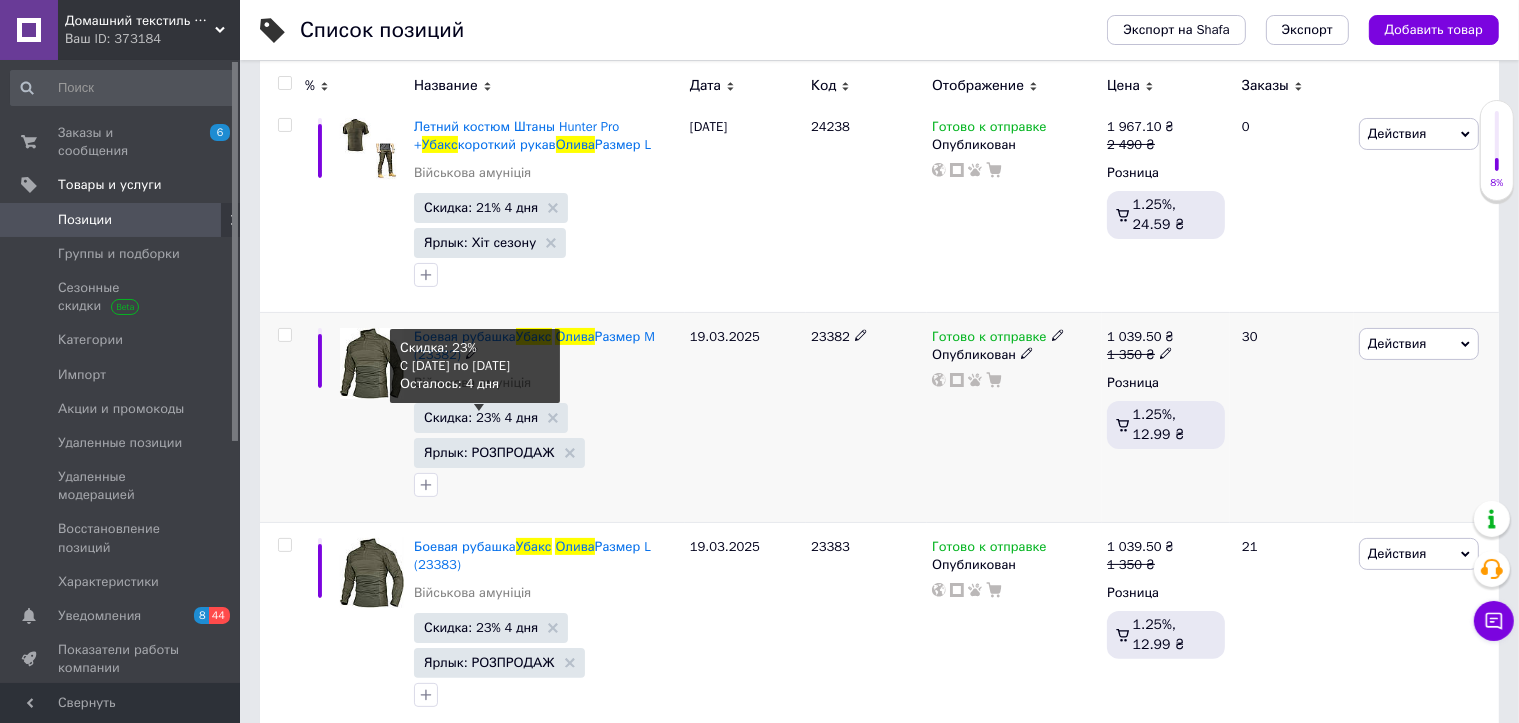 click on "Скидка: 23% 4 дня" at bounding box center [481, 417] 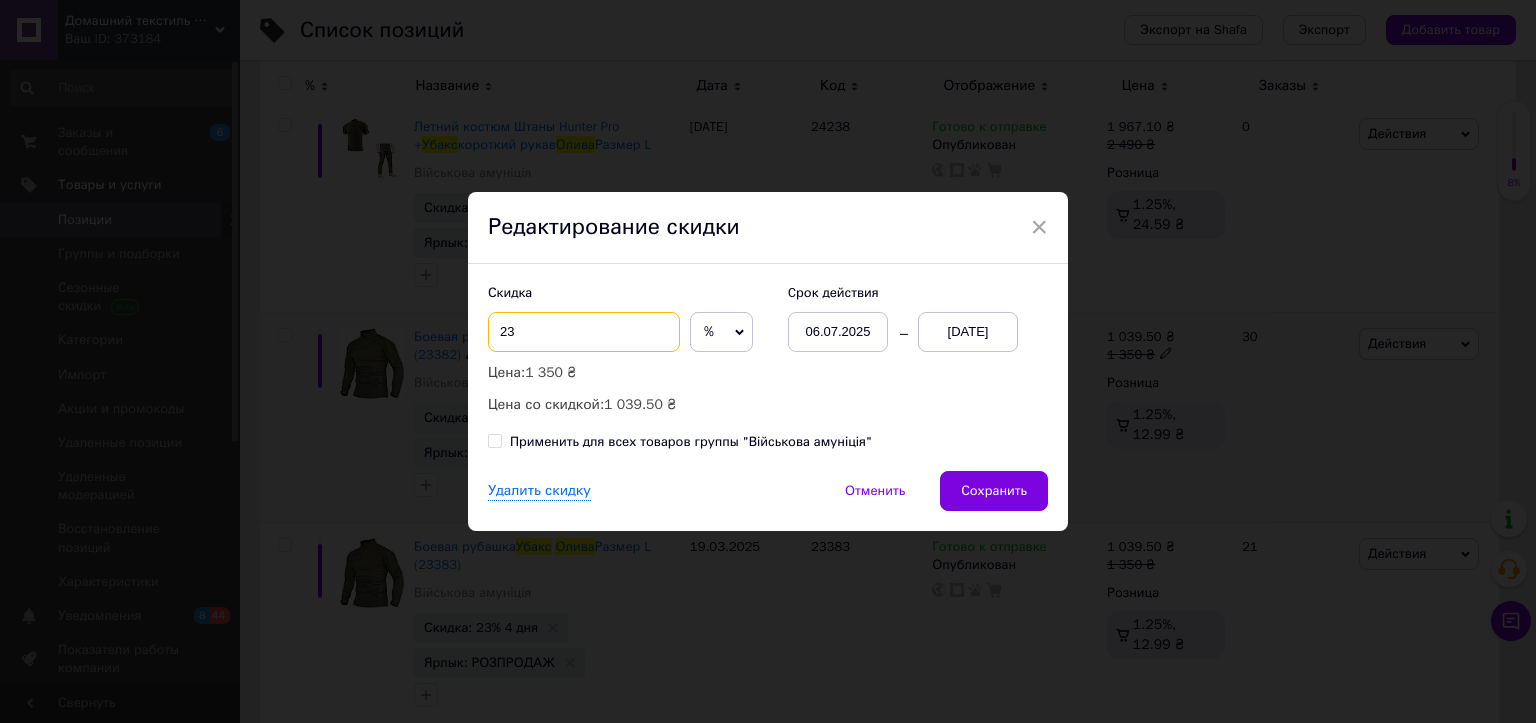 click on "23" at bounding box center [584, 332] 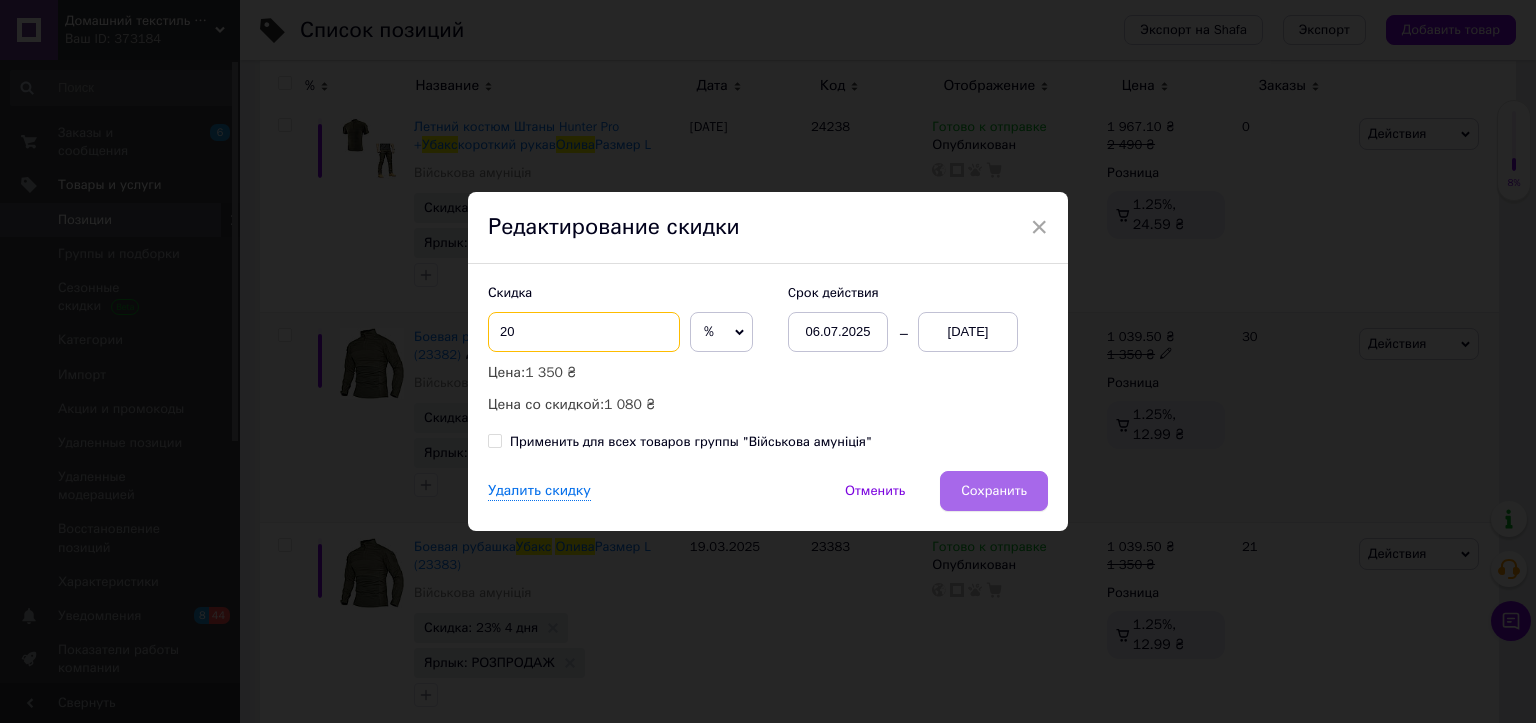 type on "20" 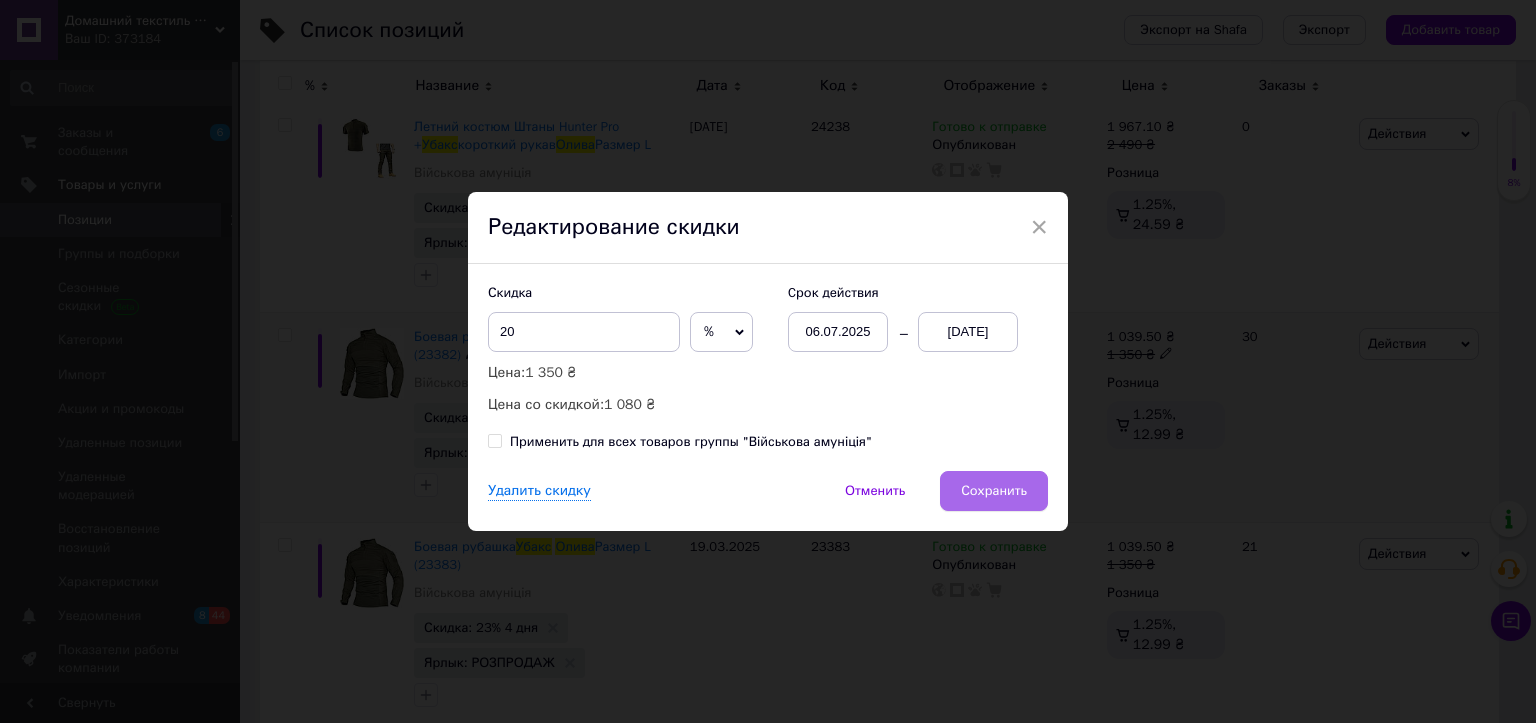 click on "Сохранить" at bounding box center (994, 491) 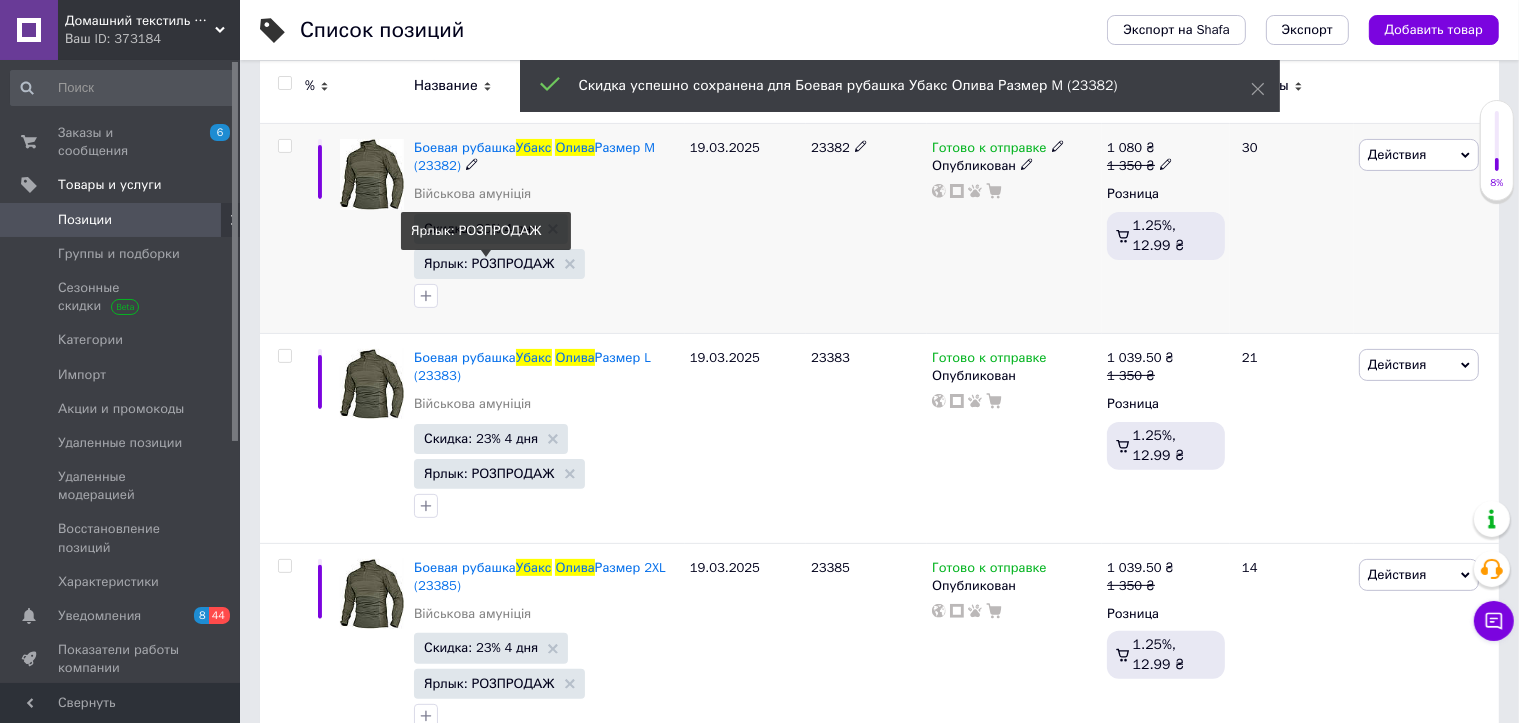 scroll, scrollTop: 500, scrollLeft: 0, axis: vertical 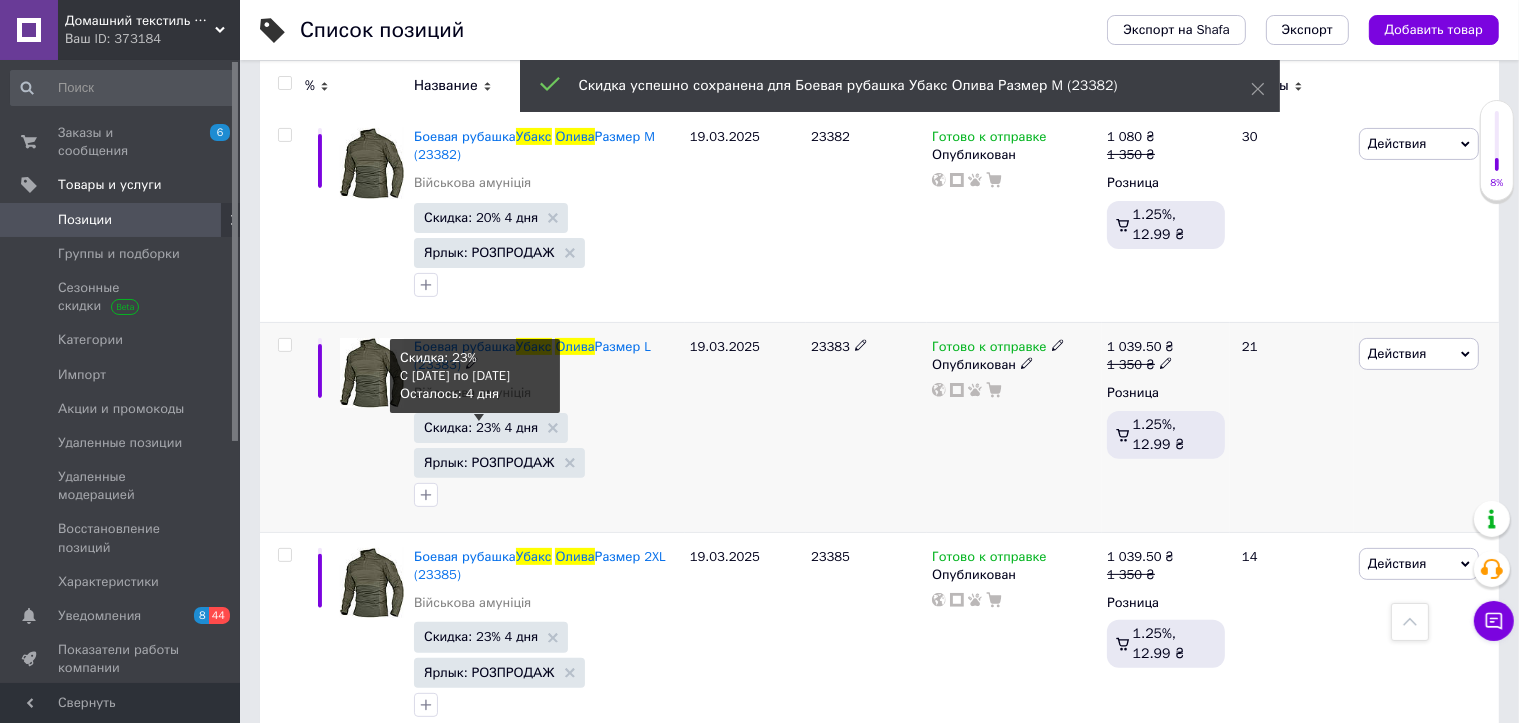 click on "Скидка: 23% 4 дня" at bounding box center [481, 427] 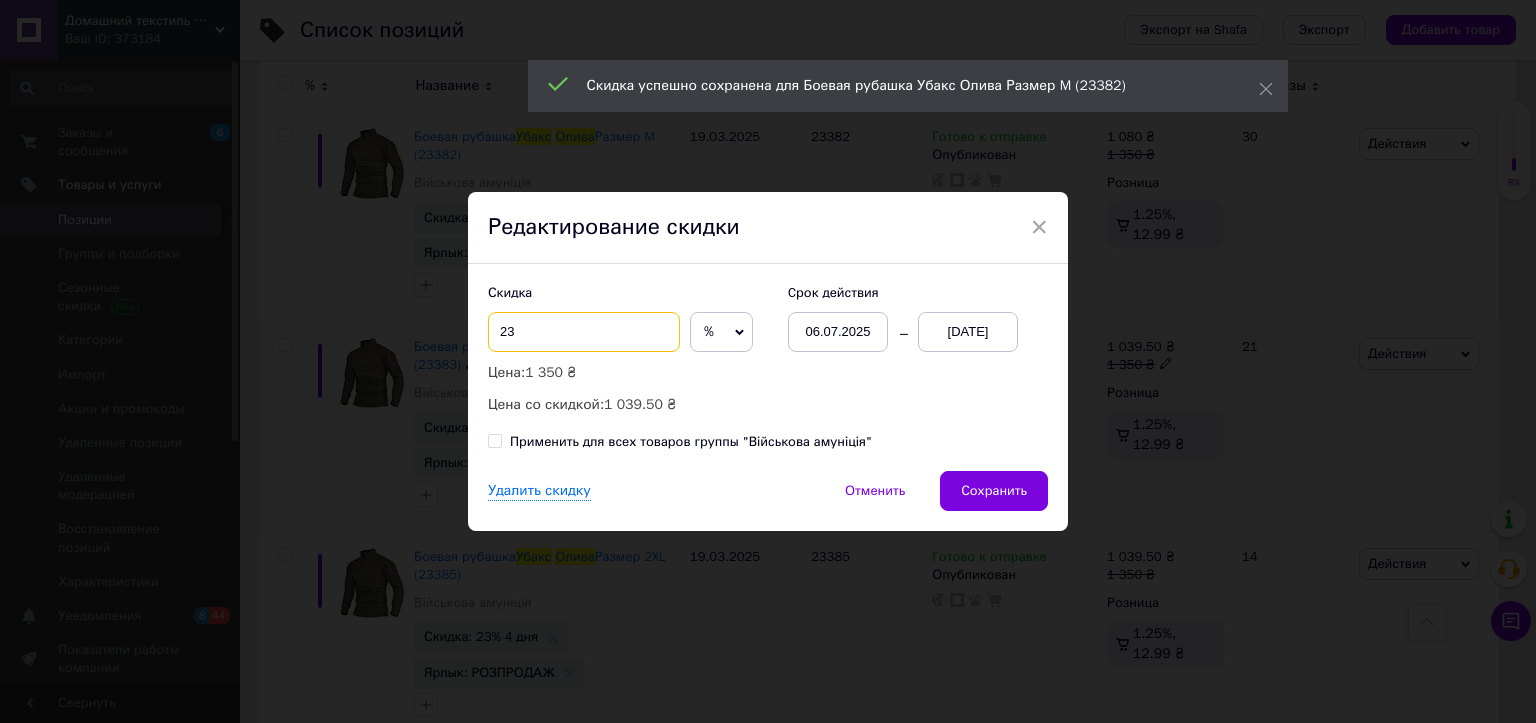 click on "23" at bounding box center (584, 332) 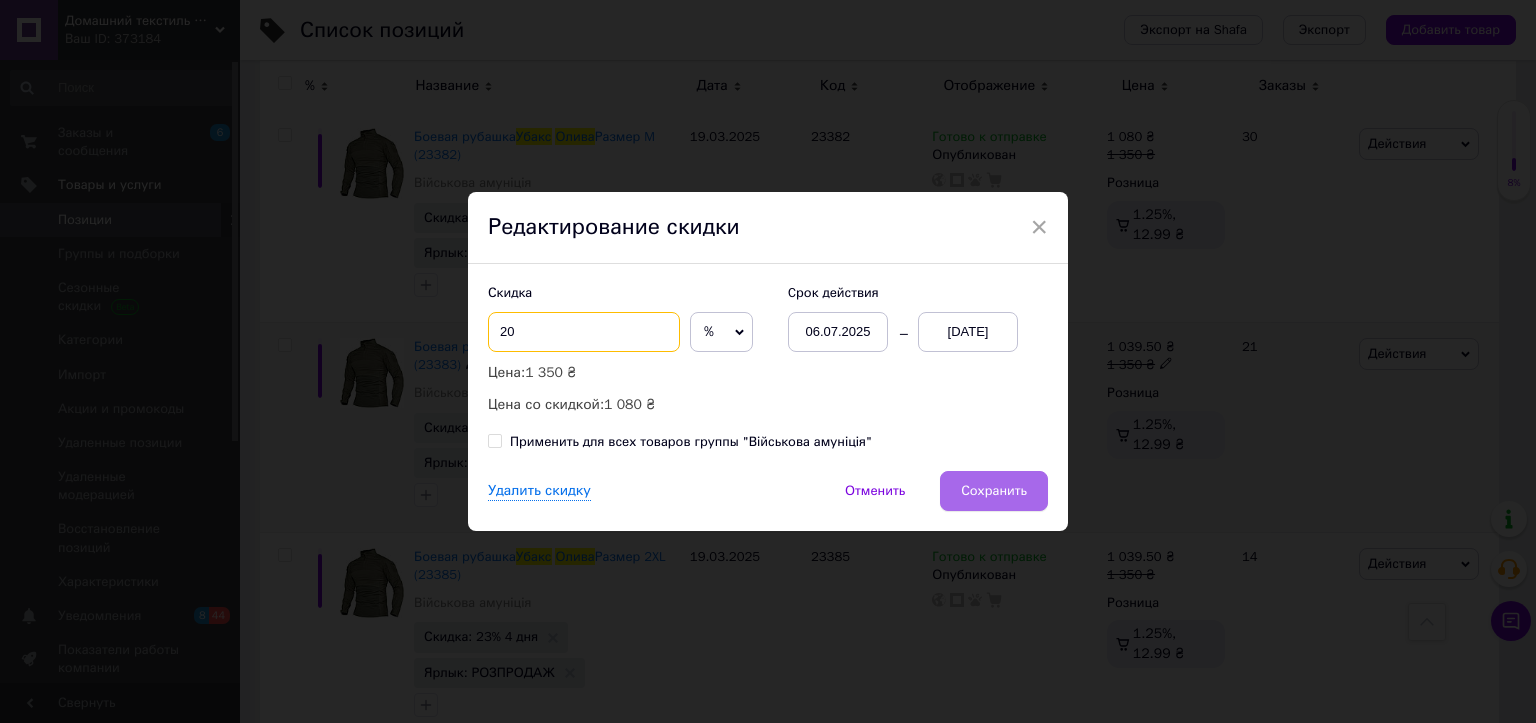 type on "20" 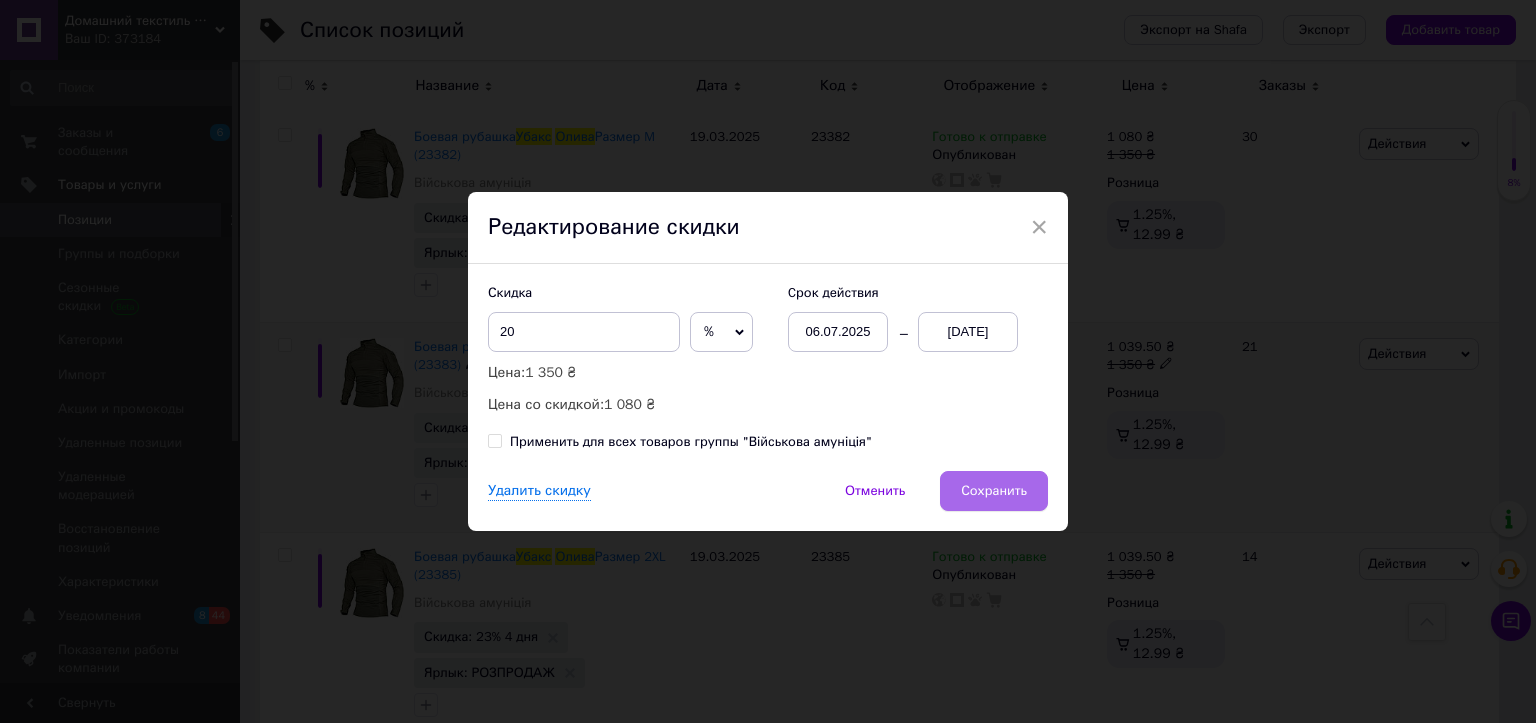 click on "Сохранить" at bounding box center (994, 491) 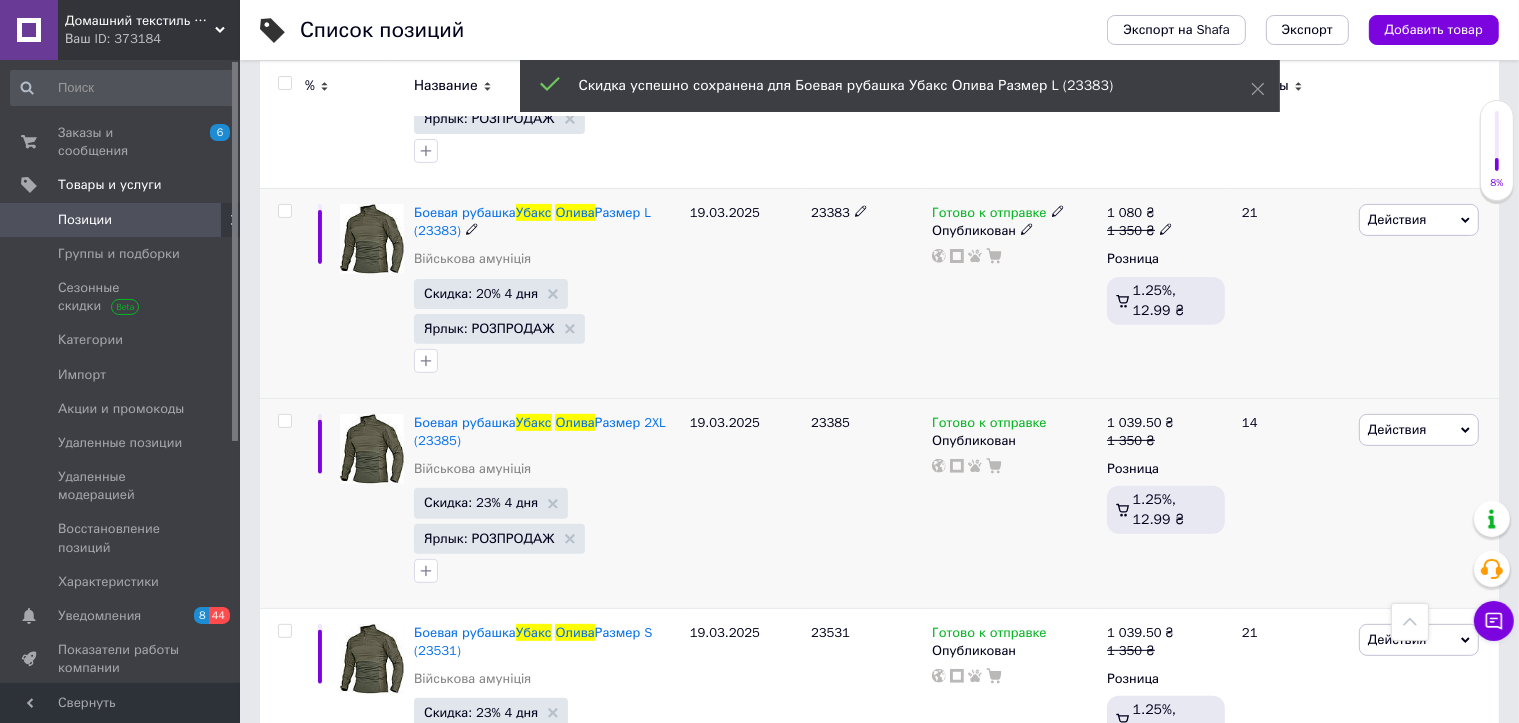 scroll, scrollTop: 700, scrollLeft: 0, axis: vertical 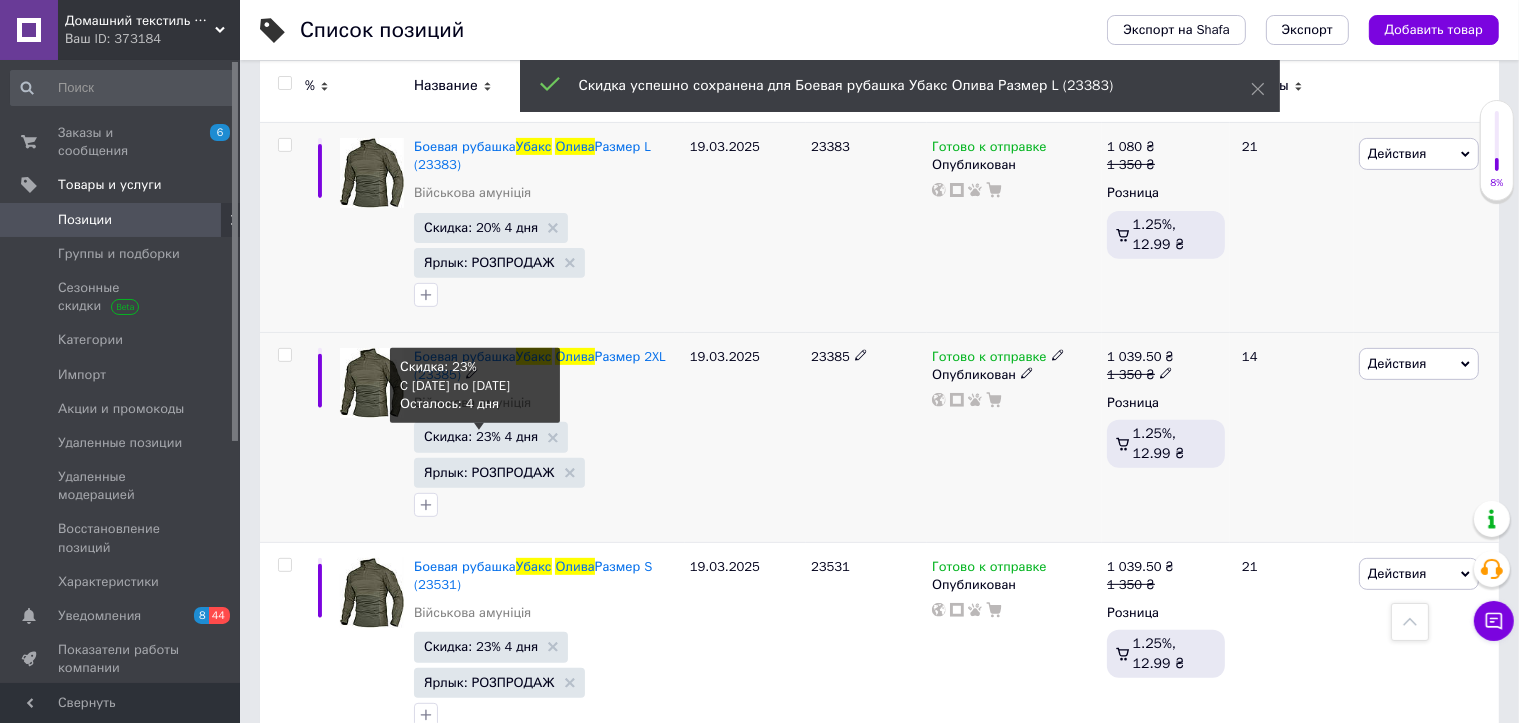 click on "Скидка: 23% 4 дня" at bounding box center [481, 436] 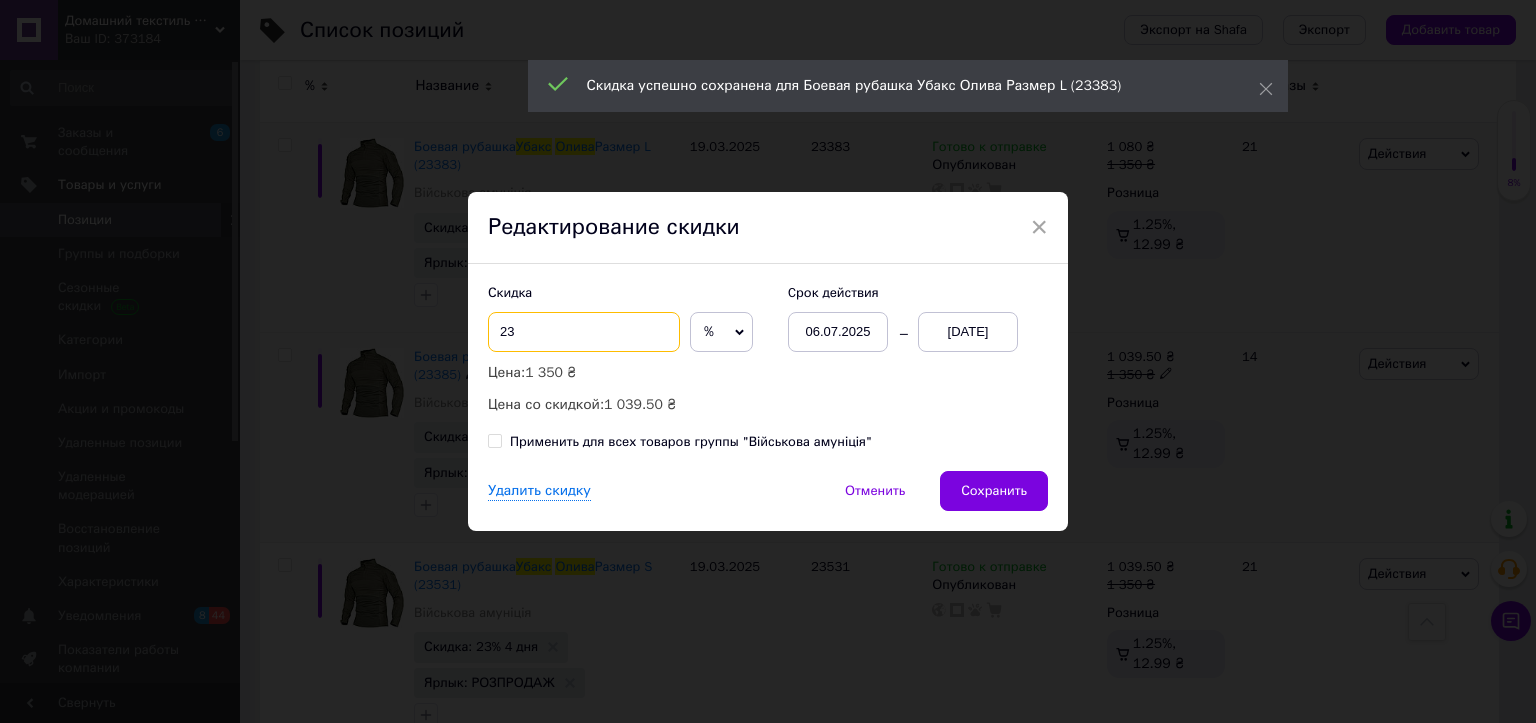 click on "23" at bounding box center [584, 332] 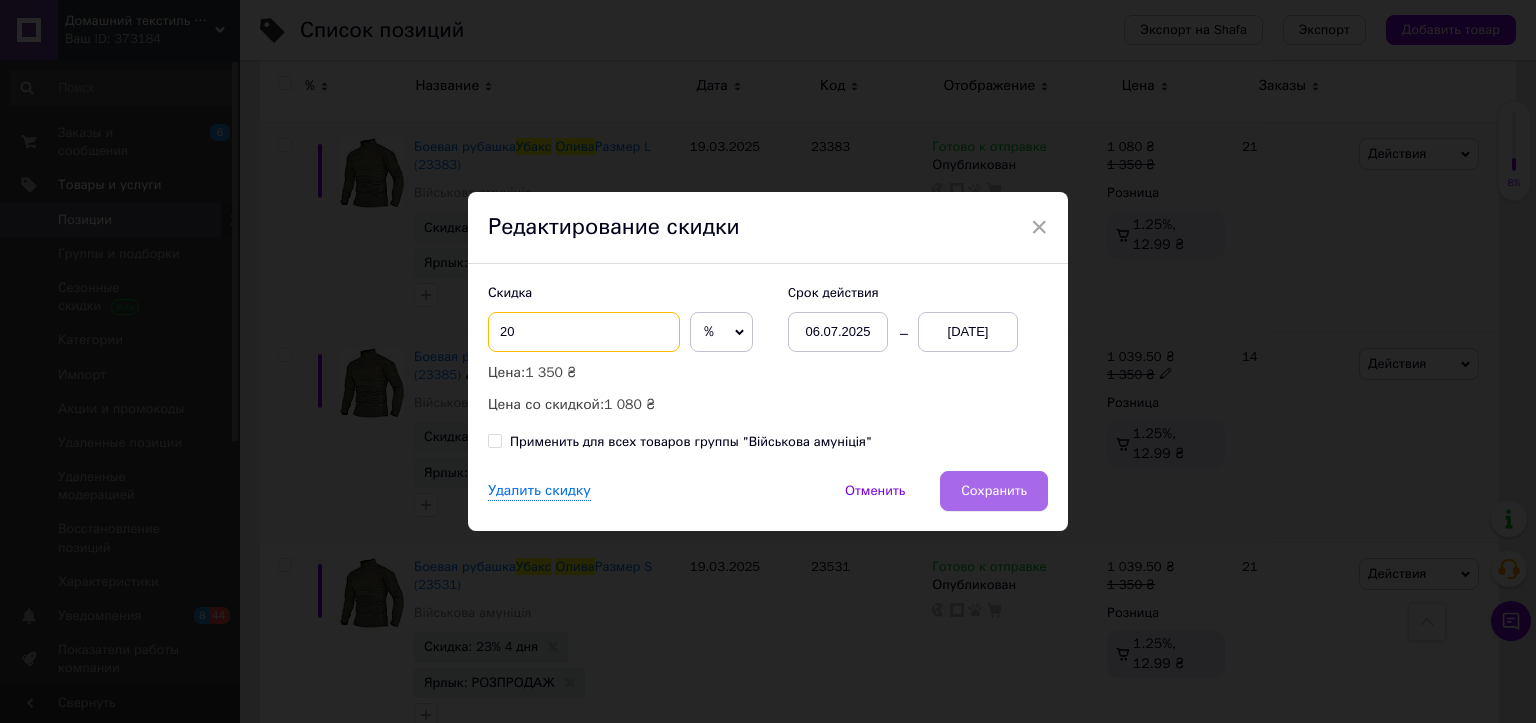 type on "20" 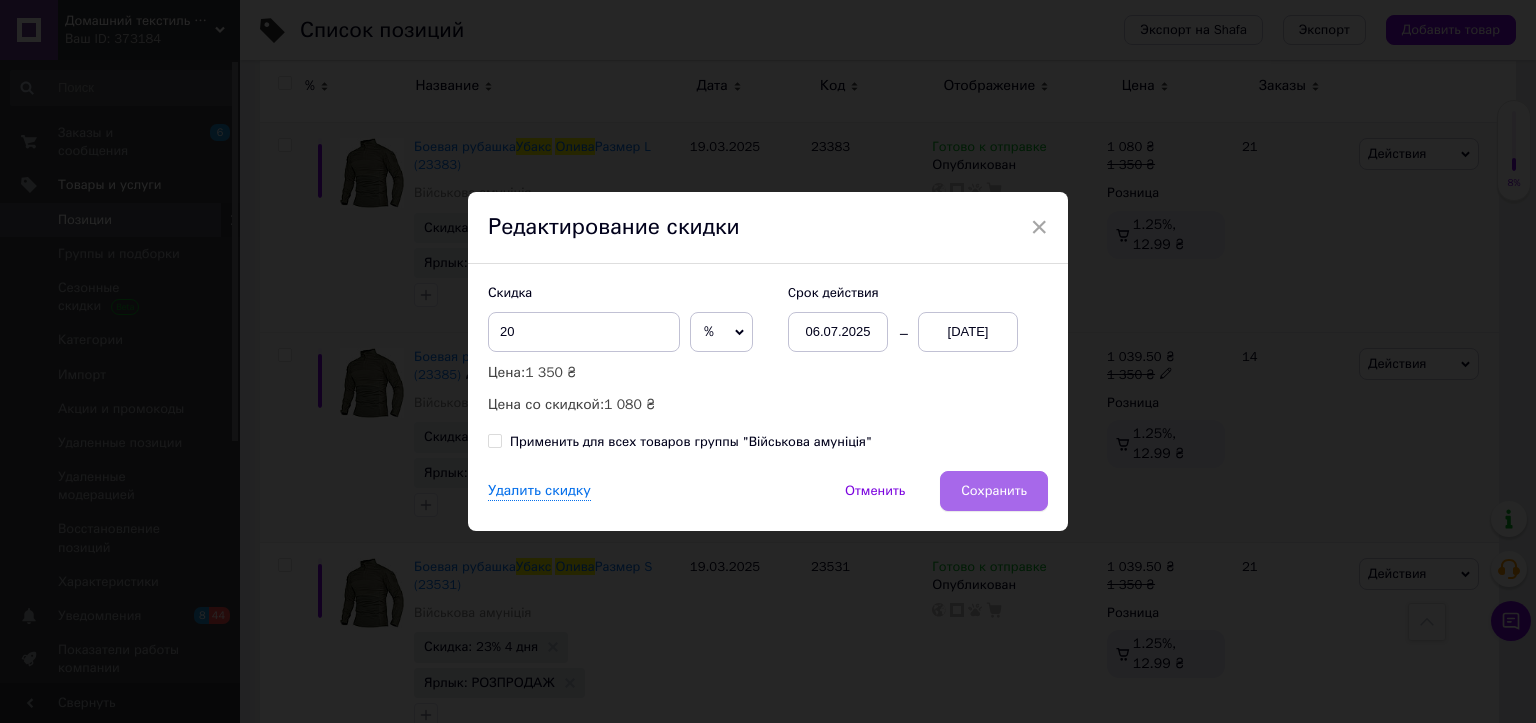 click on "Сохранить" at bounding box center [994, 491] 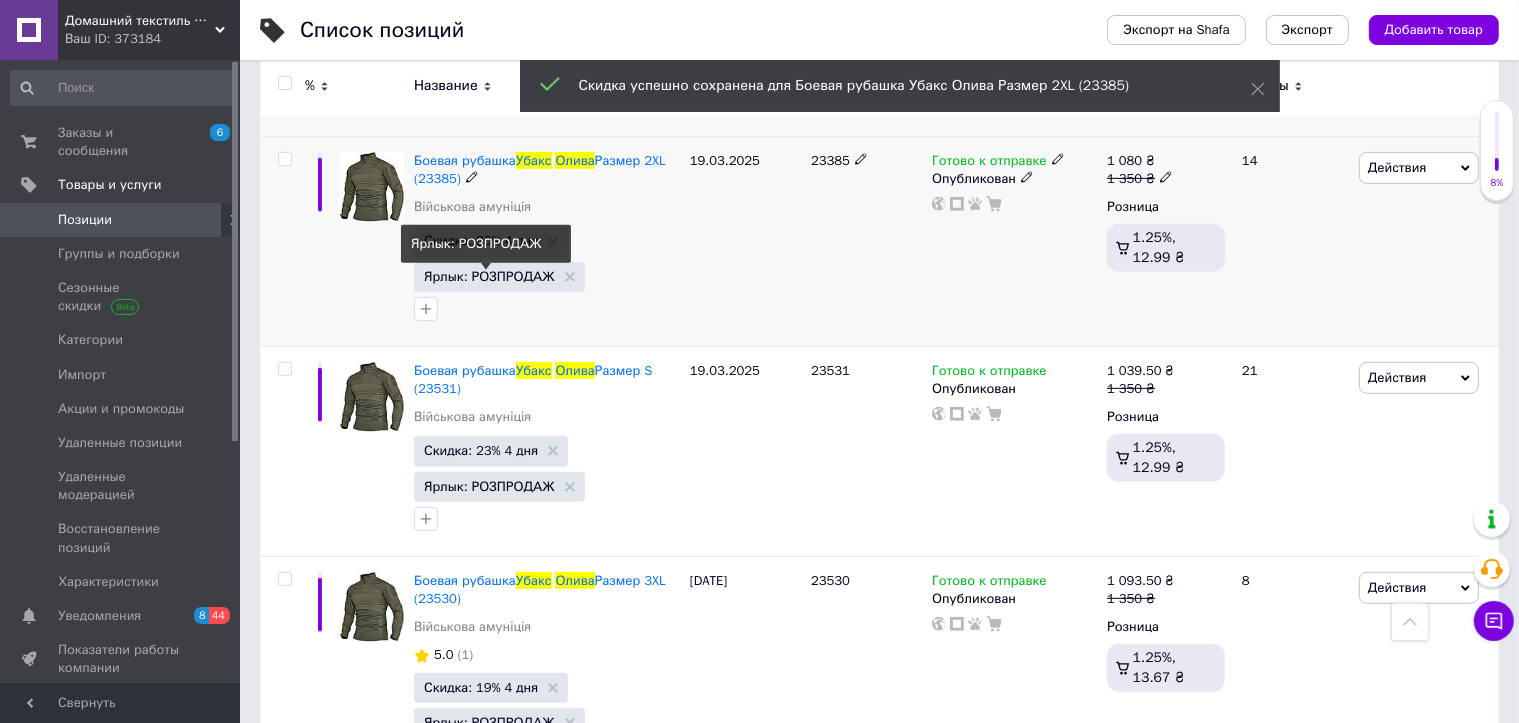 scroll, scrollTop: 900, scrollLeft: 0, axis: vertical 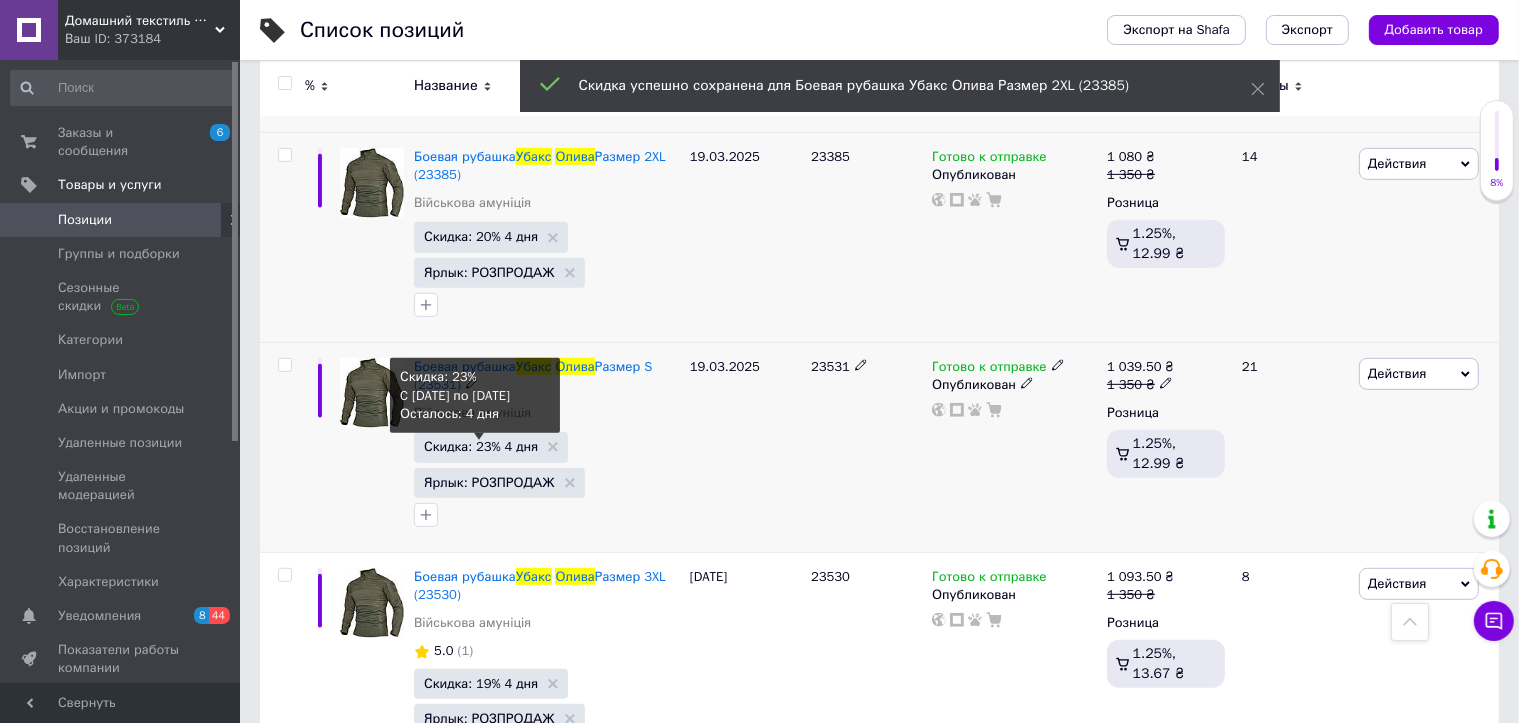 click on "Скидка: 23% 4 дня" at bounding box center [481, 446] 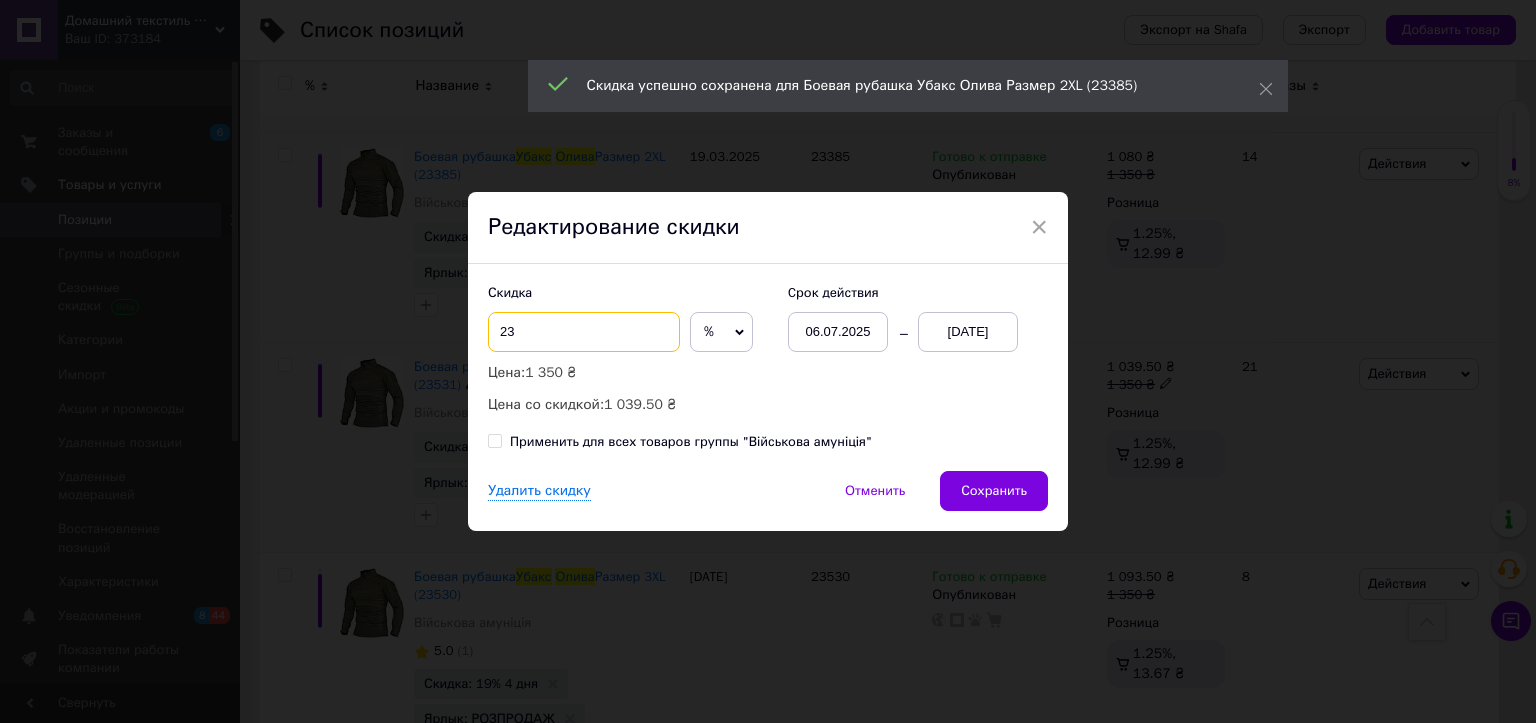 click on "23" at bounding box center (584, 332) 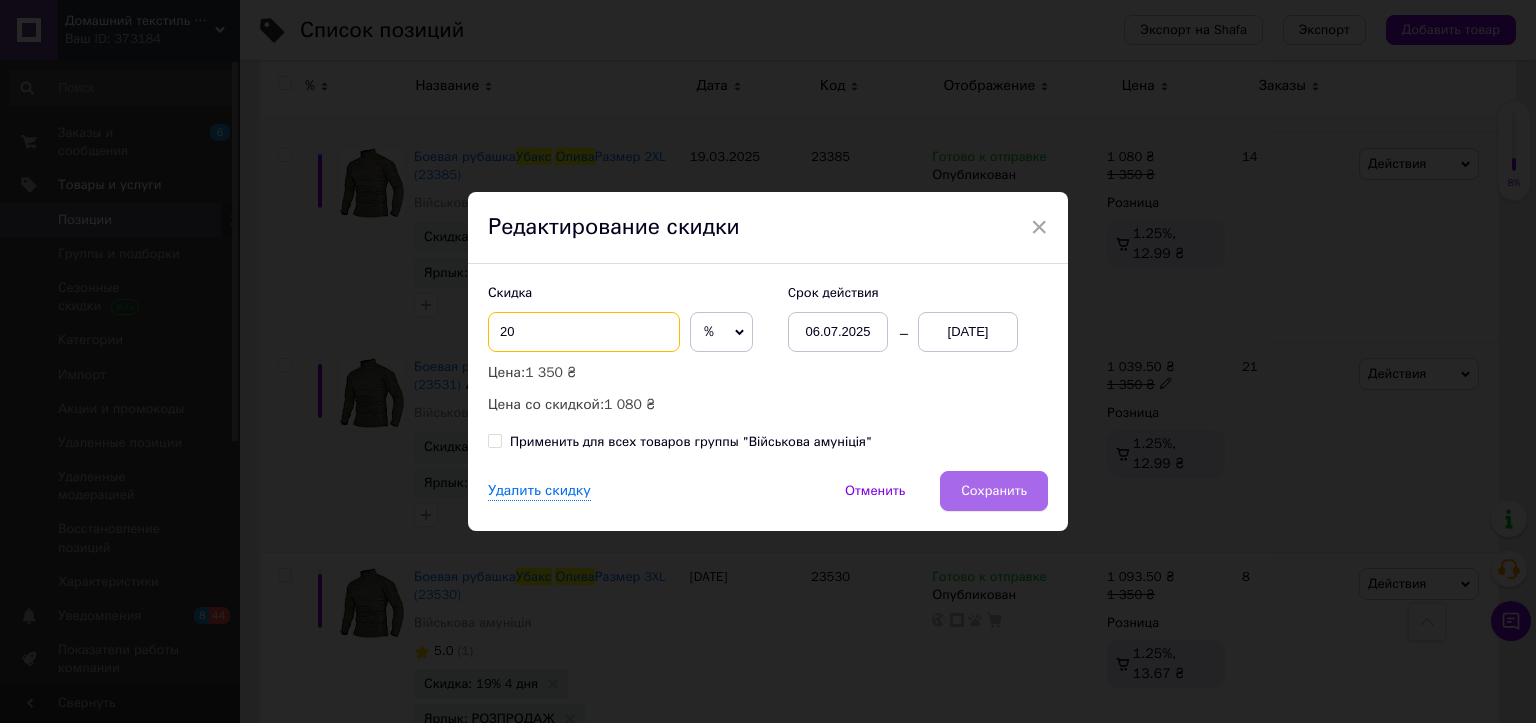 type on "20" 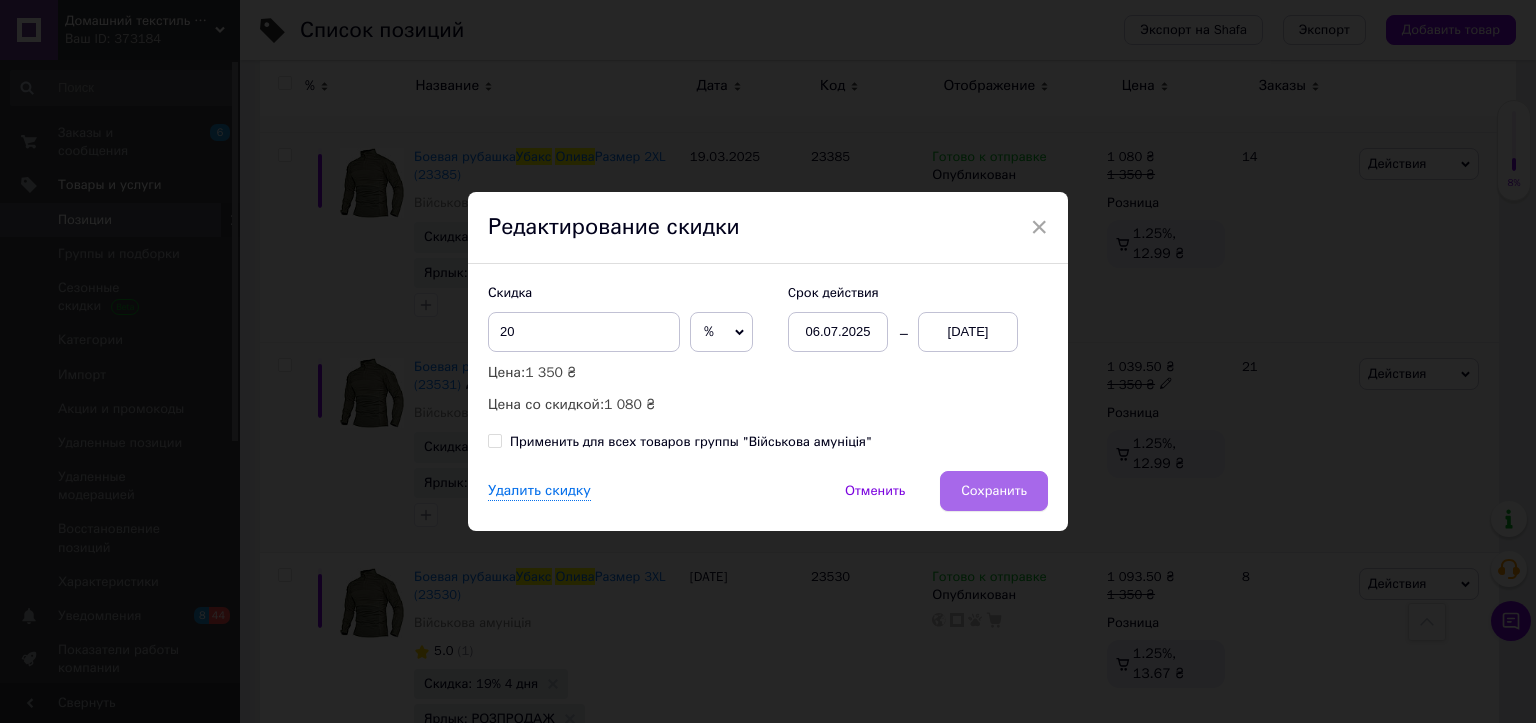 click on "Сохранить" at bounding box center [994, 491] 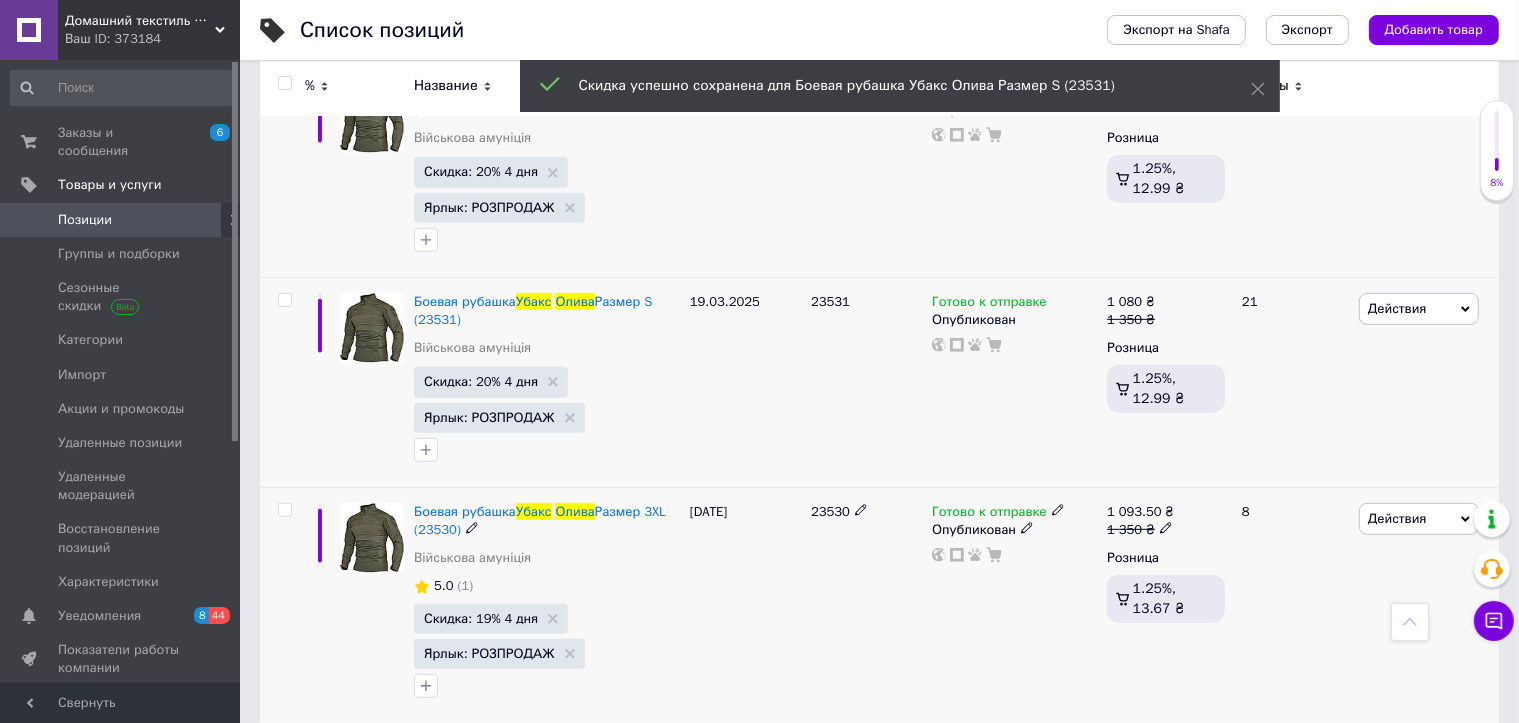 scroll, scrollTop: 1100, scrollLeft: 0, axis: vertical 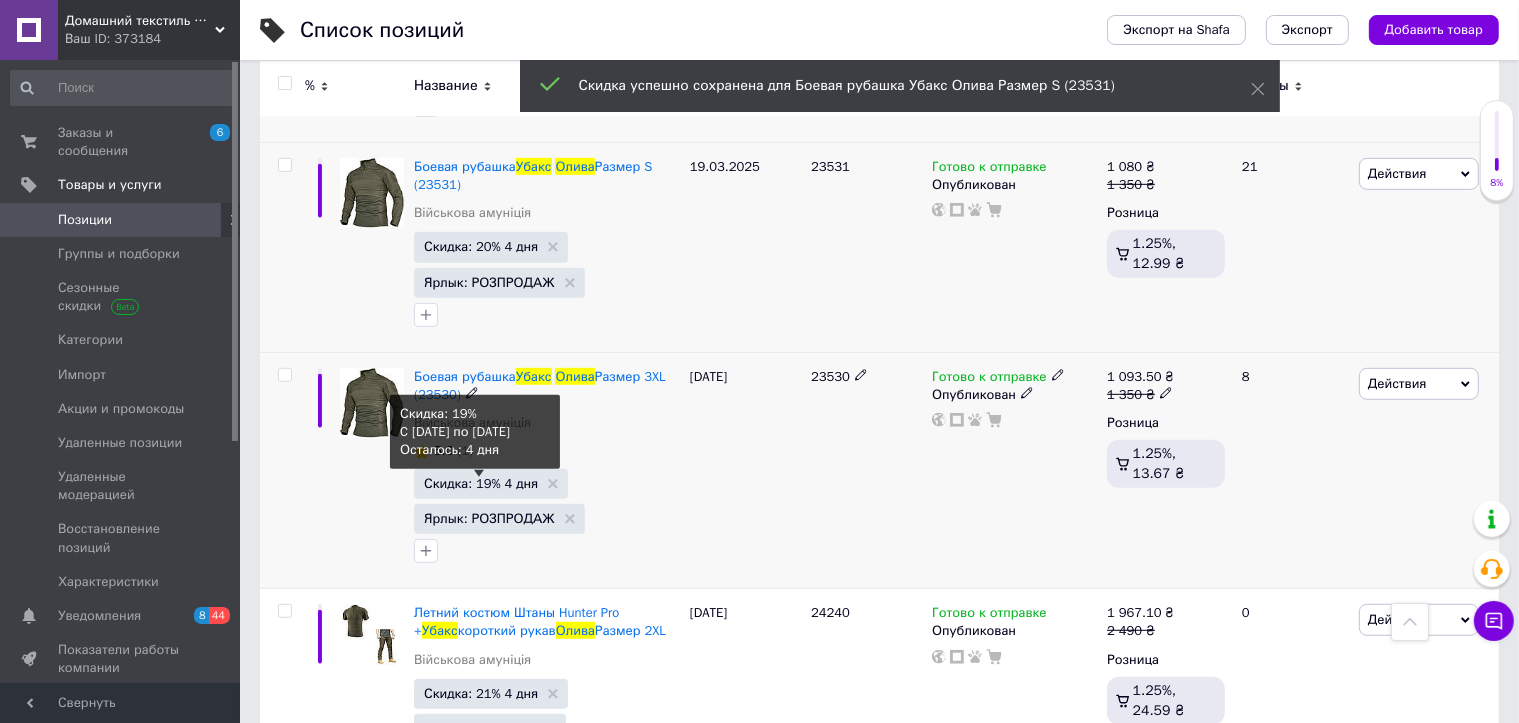 click on "Скидка: 19% 4 дня" at bounding box center (481, 483) 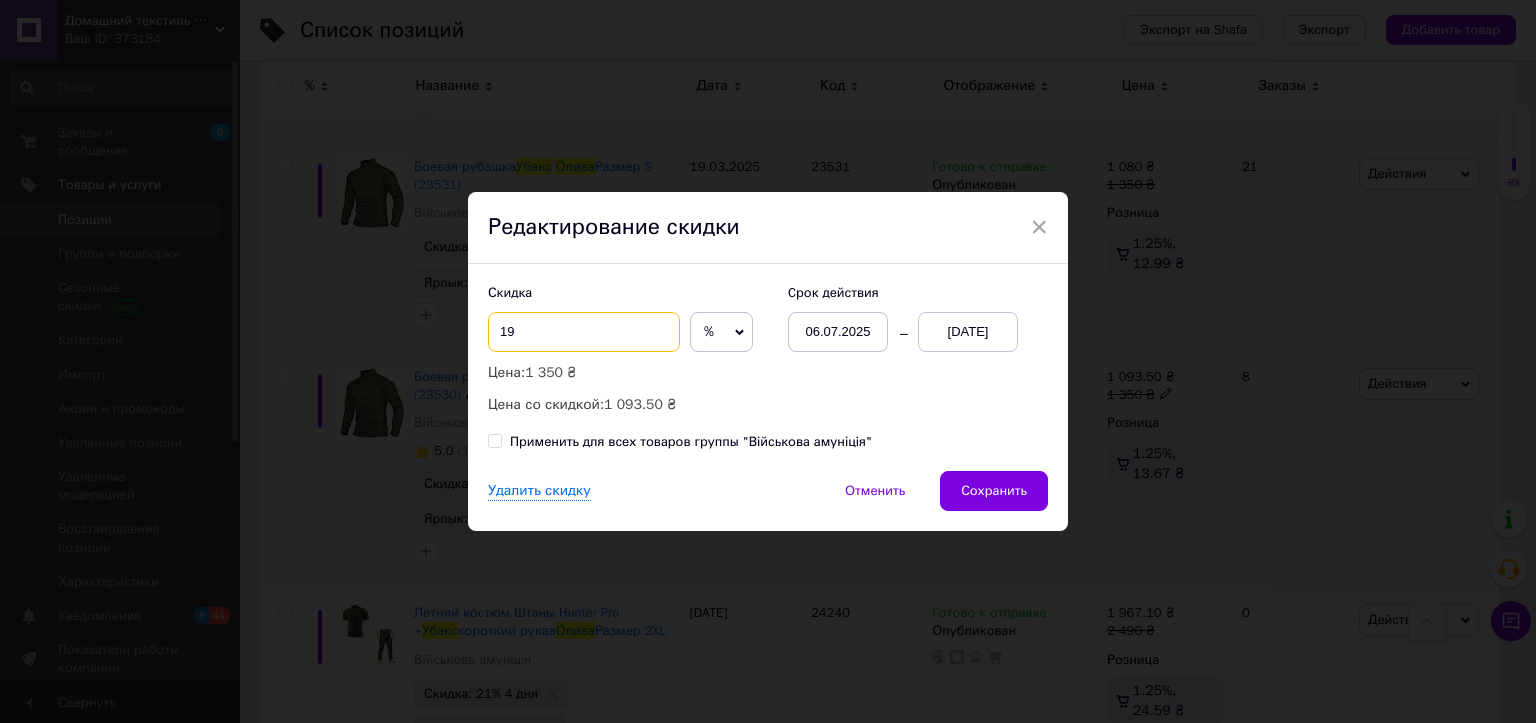 click on "19" at bounding box center [584, 332] 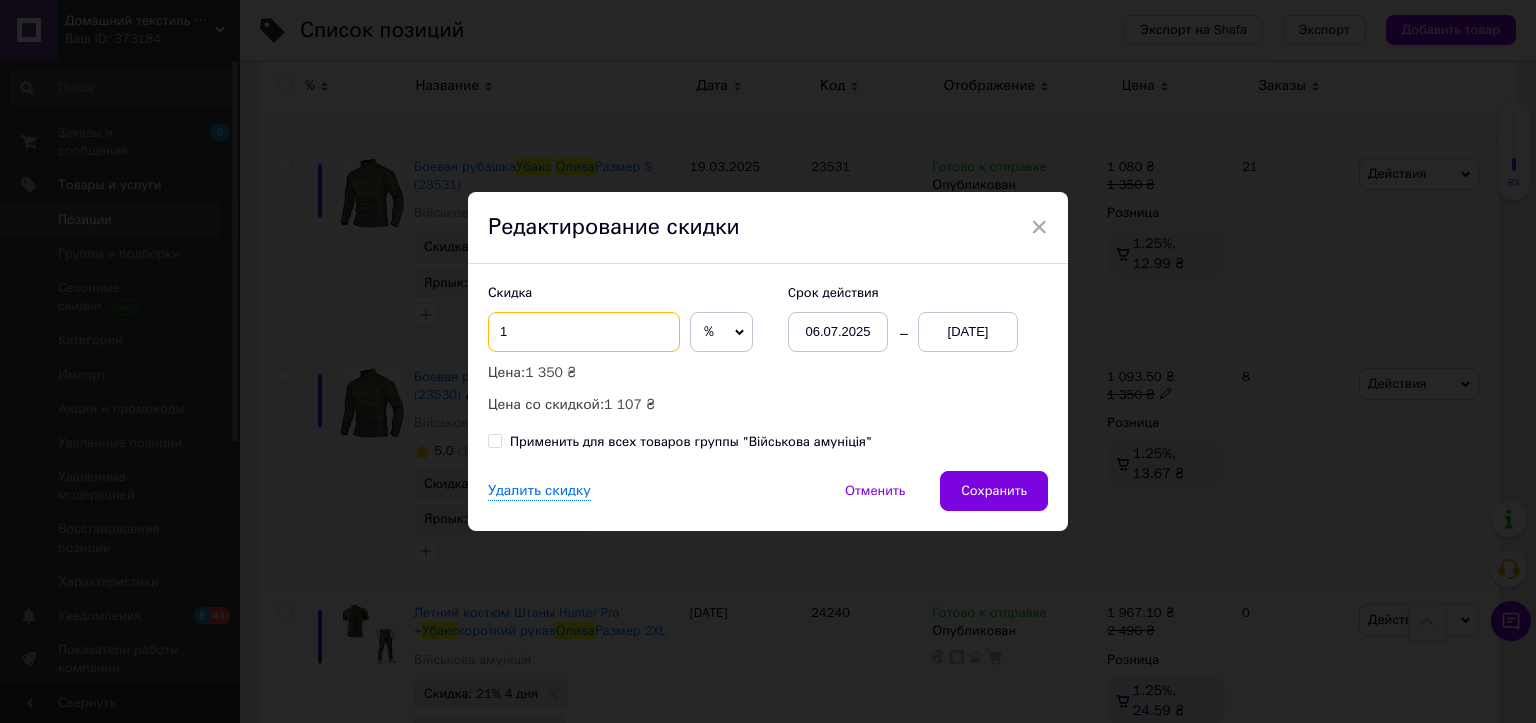 type on "19" 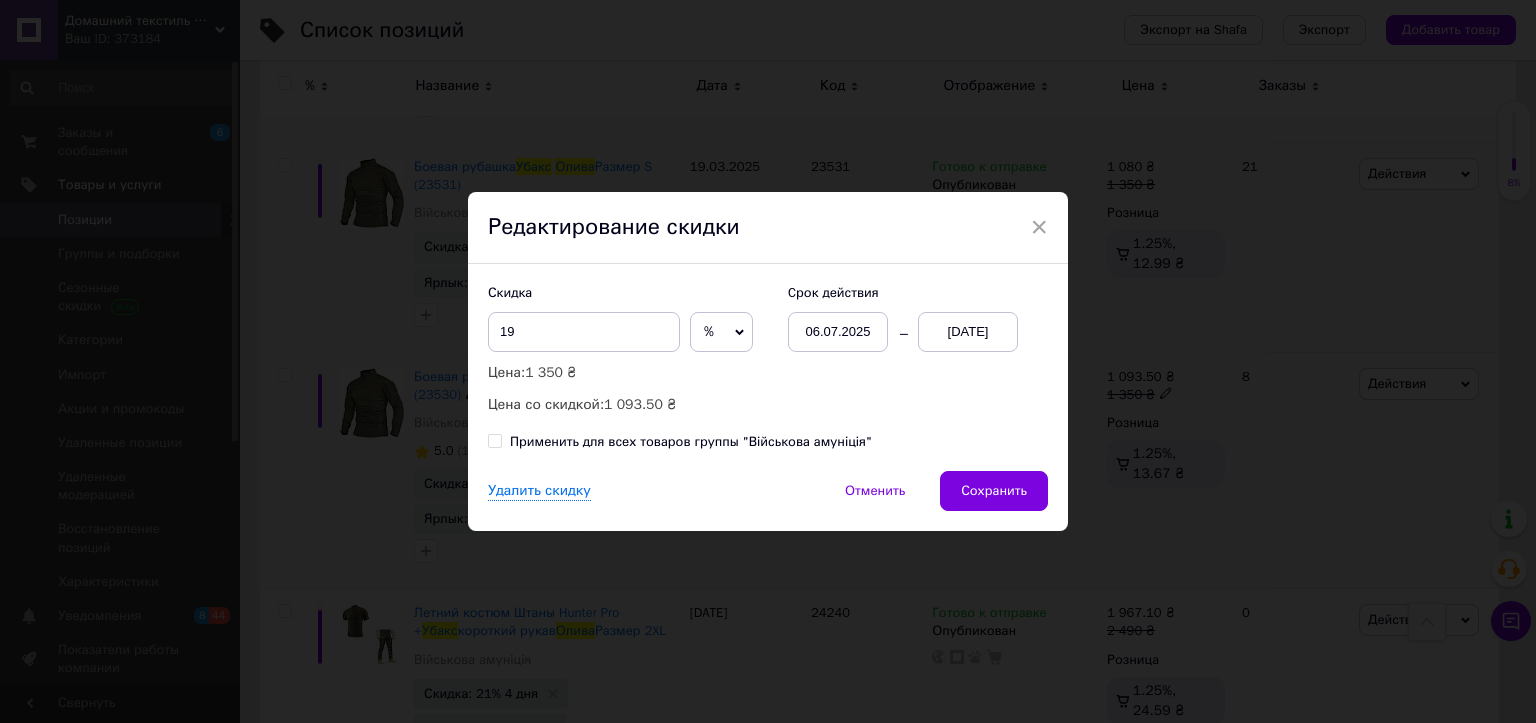 click on "Редактирование скидки" at bounding box center [768, 228] 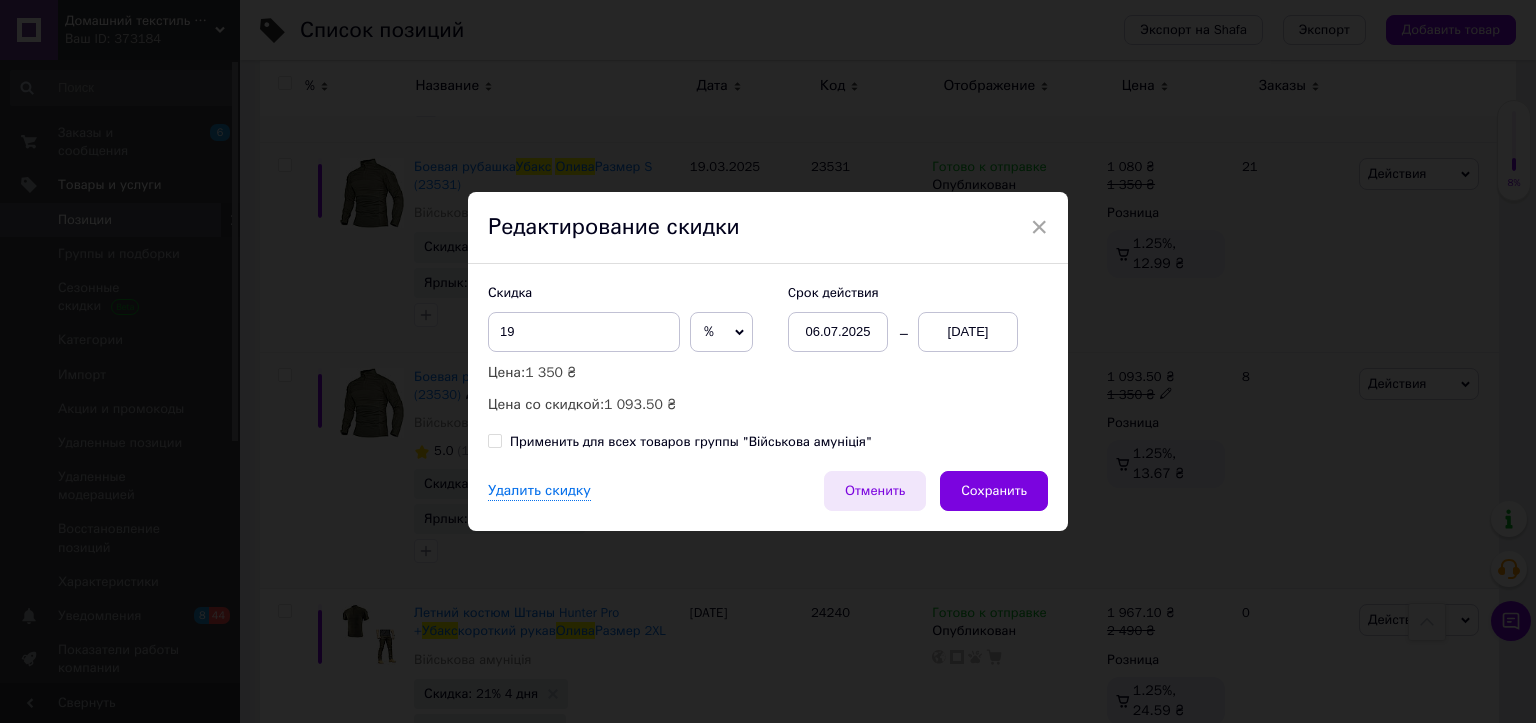 click on "Отменить" at bounding box center [875, 491] 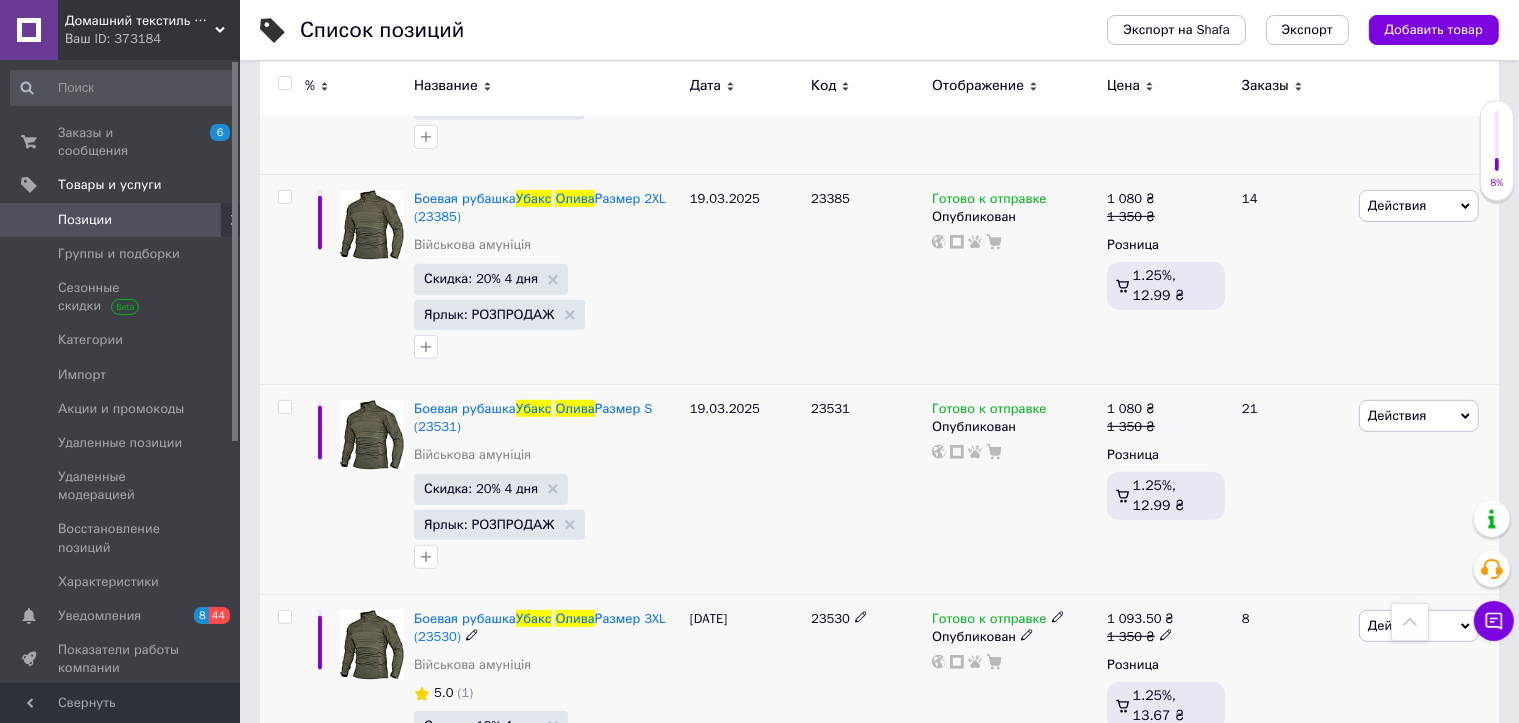 scroll, scrollTop: 800, scrollLeft: 0, axis: vertical 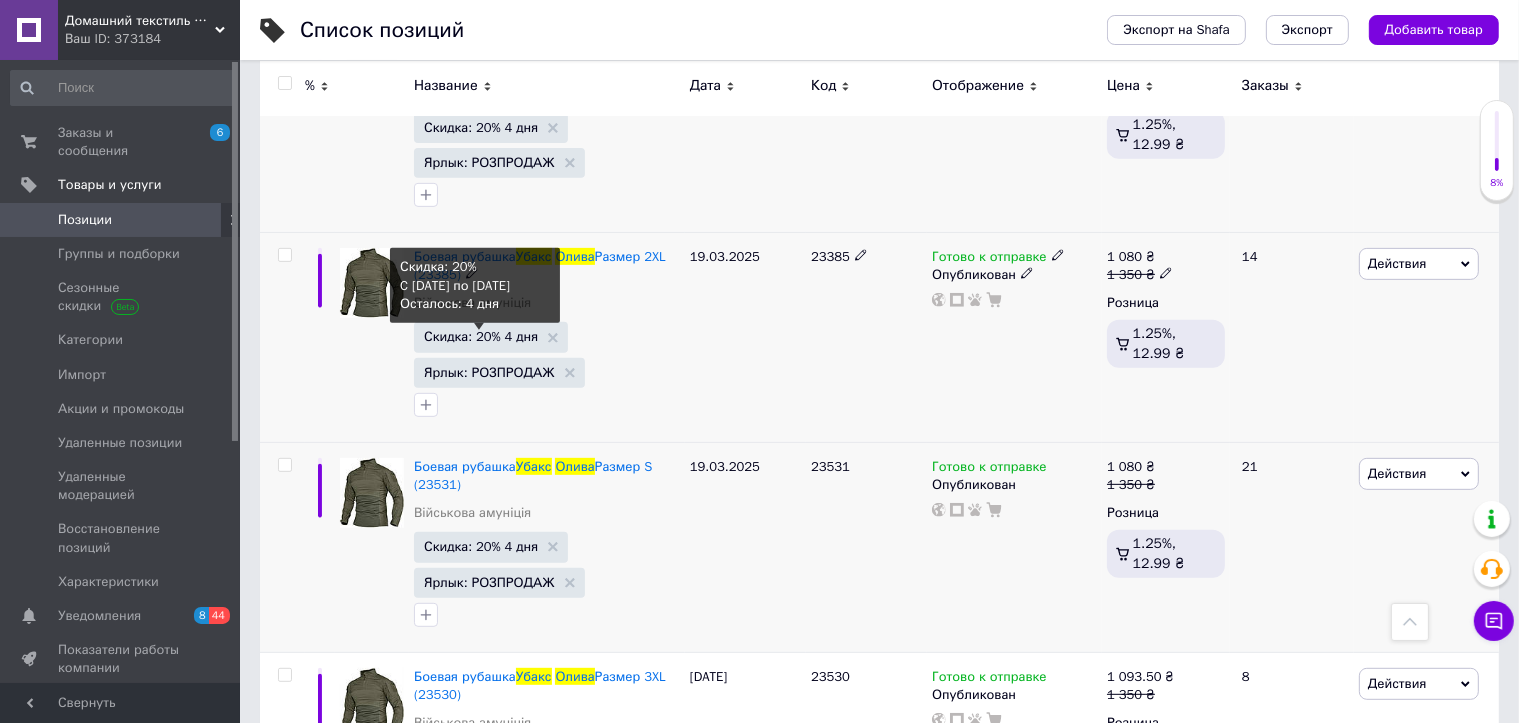 click on "Скидка: 20% 4 дня" at bounding box center [481, 336] 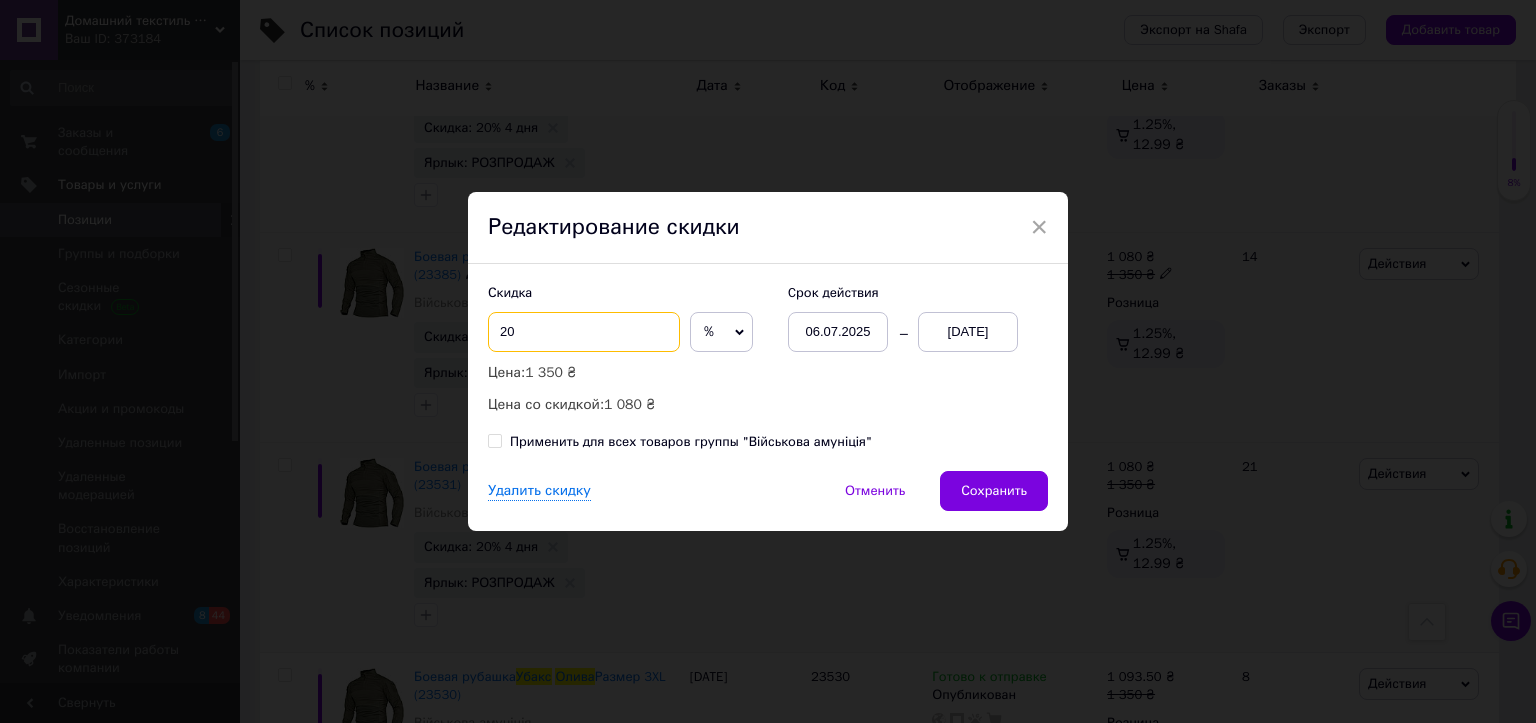drag, startPoint x: 495, startPoint y: 334, endPoint x: 484, endPoint y: 333, distance: 11.045361 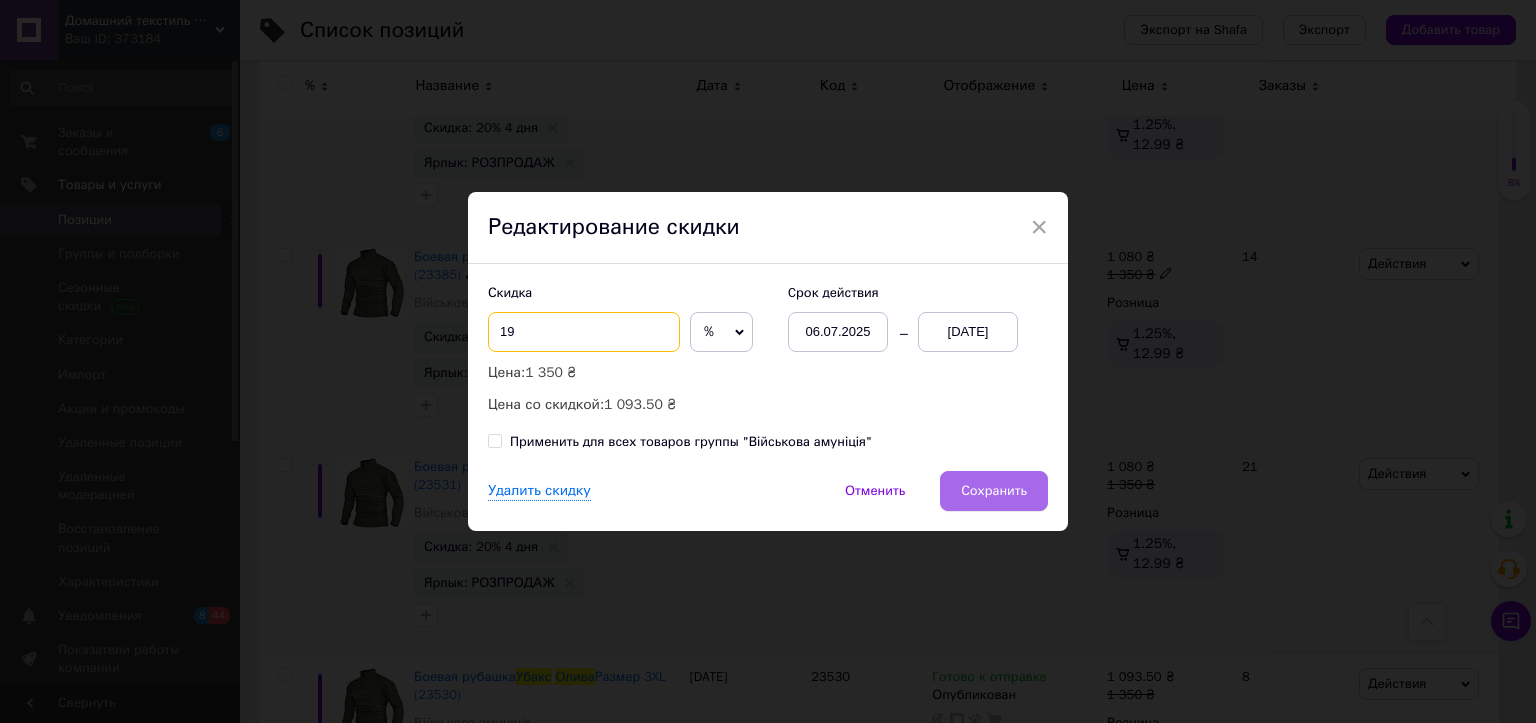 type on "19" 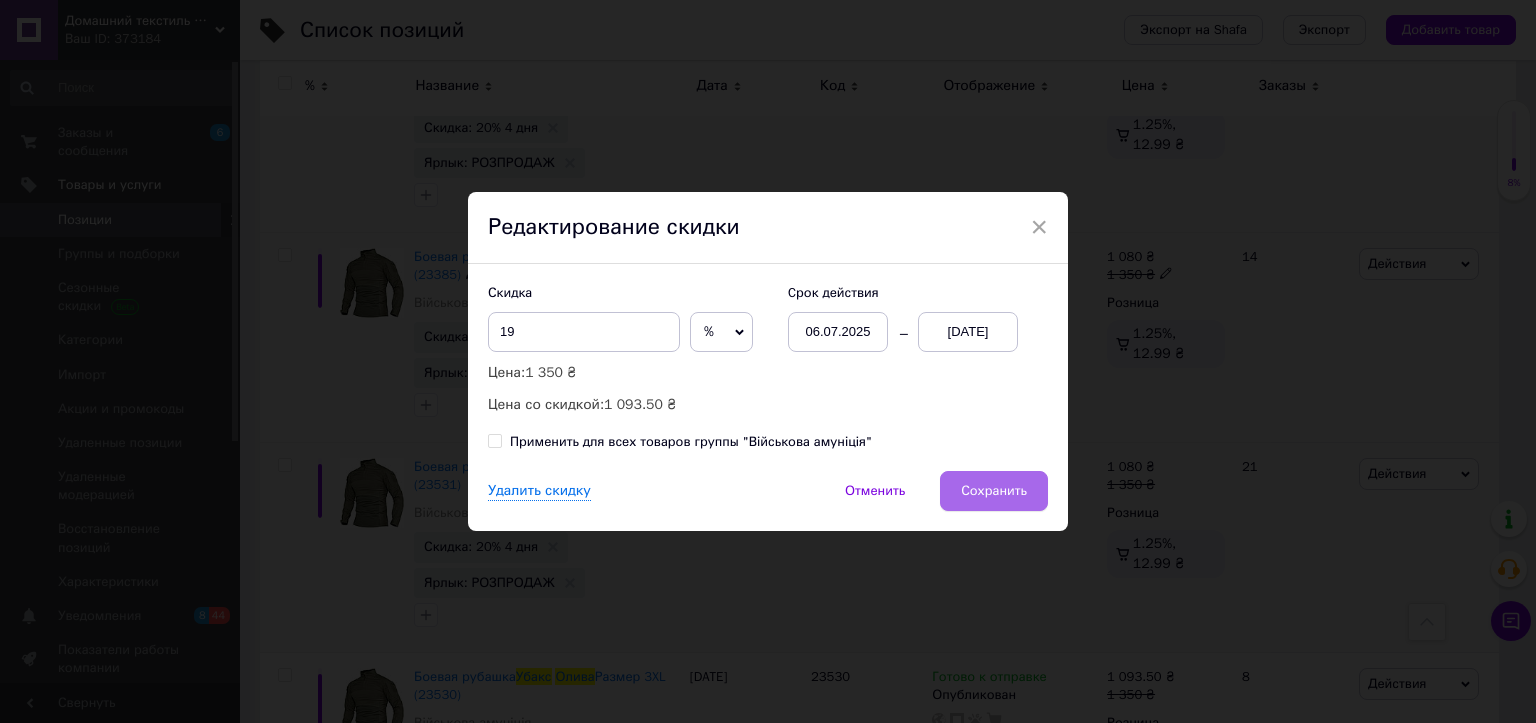 click on "Сохранить" at bounding box center [994, 491] 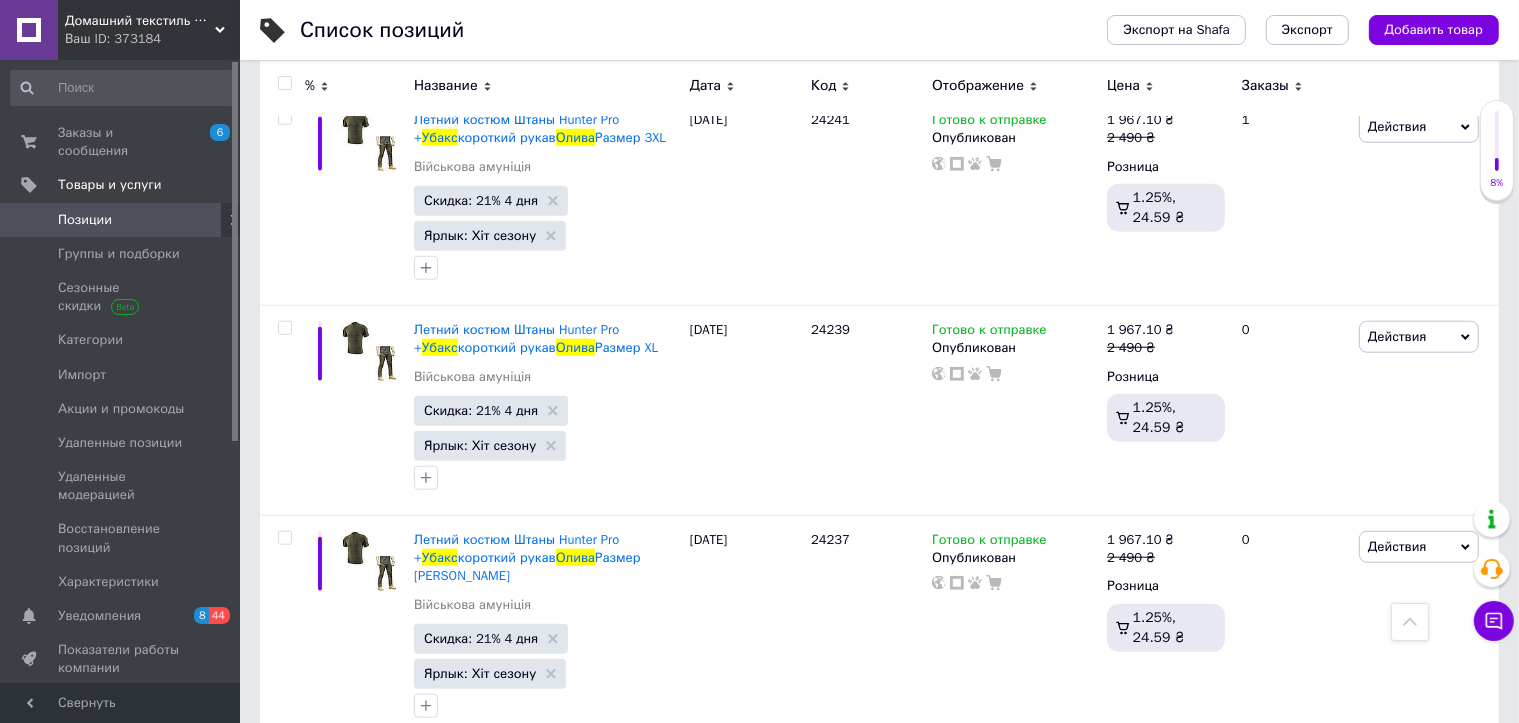 scroll, scrollTop: 1800, scrollLeft: 0, axis: vertical 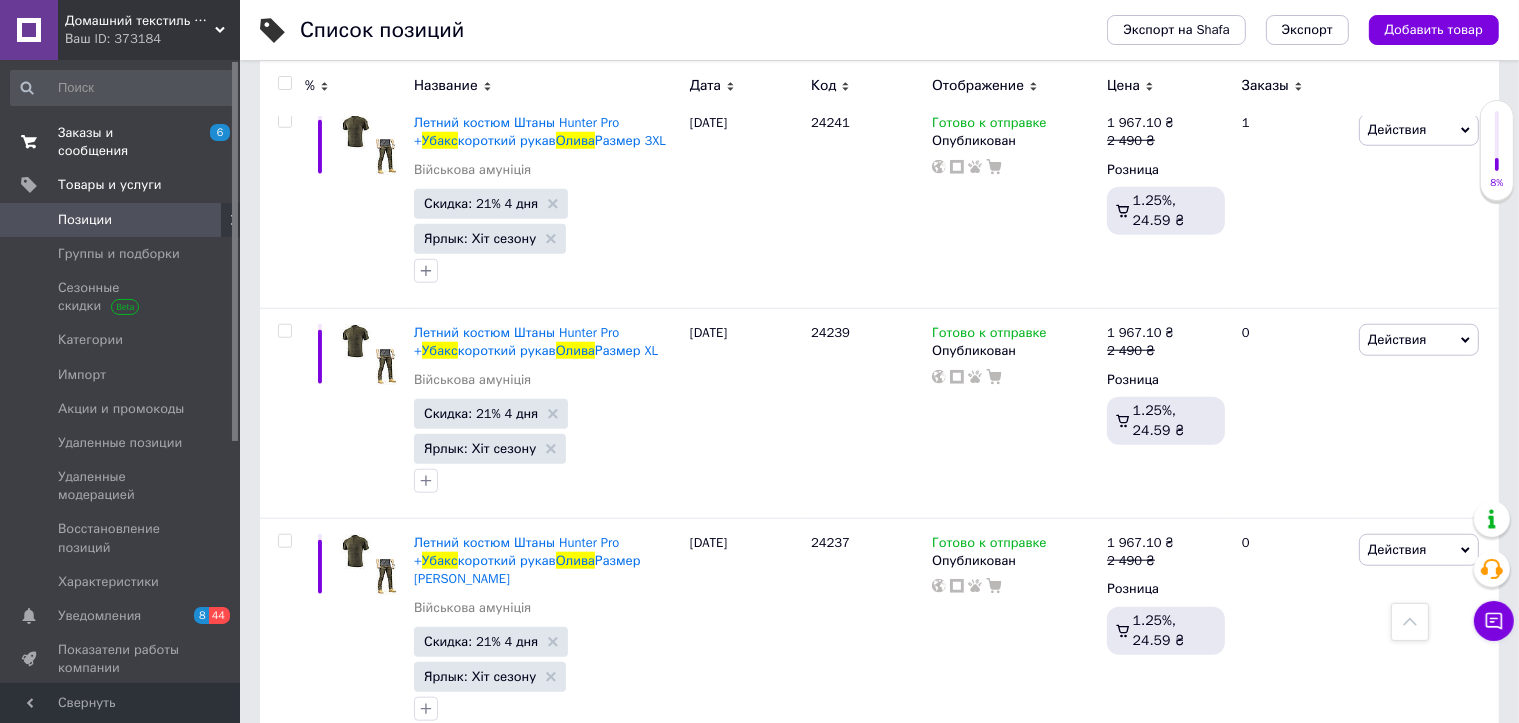 click on "Заказы и сообщения" at bounding box center (121, 142) 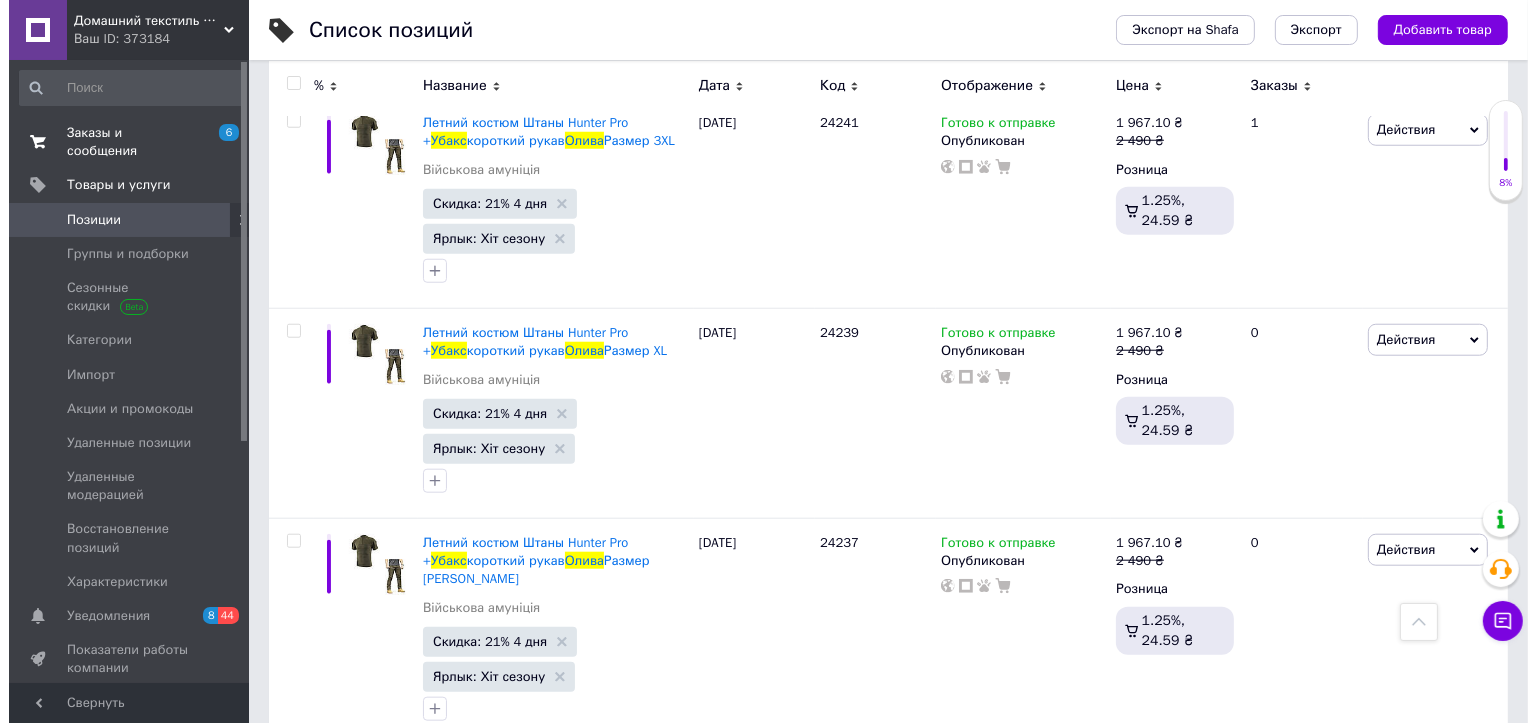 scroll, scrollTop: 0, scrollLeft: 0, axis: both 